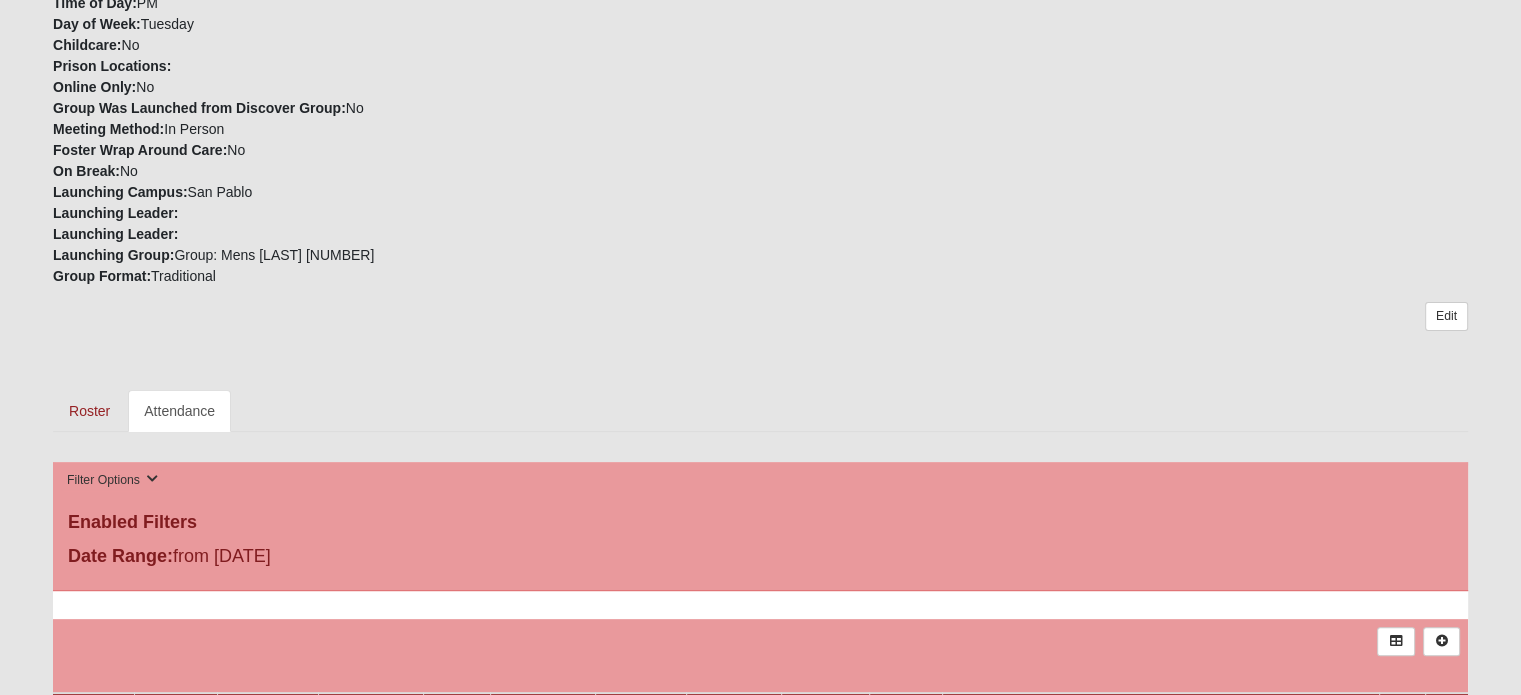 scroll, scrollTop: 464, scrollLeft: 0, axis: vertical 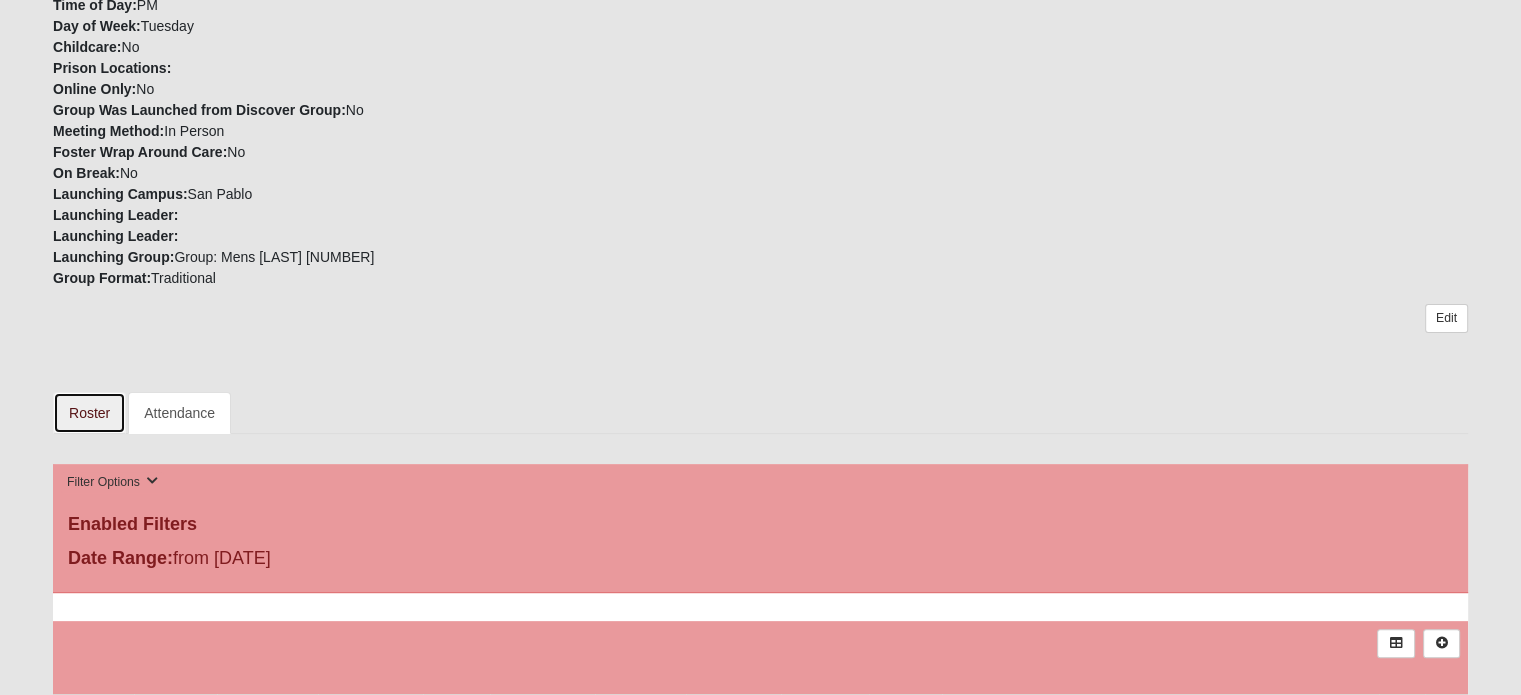 click on "Roster" at bounding box center (89, 413) 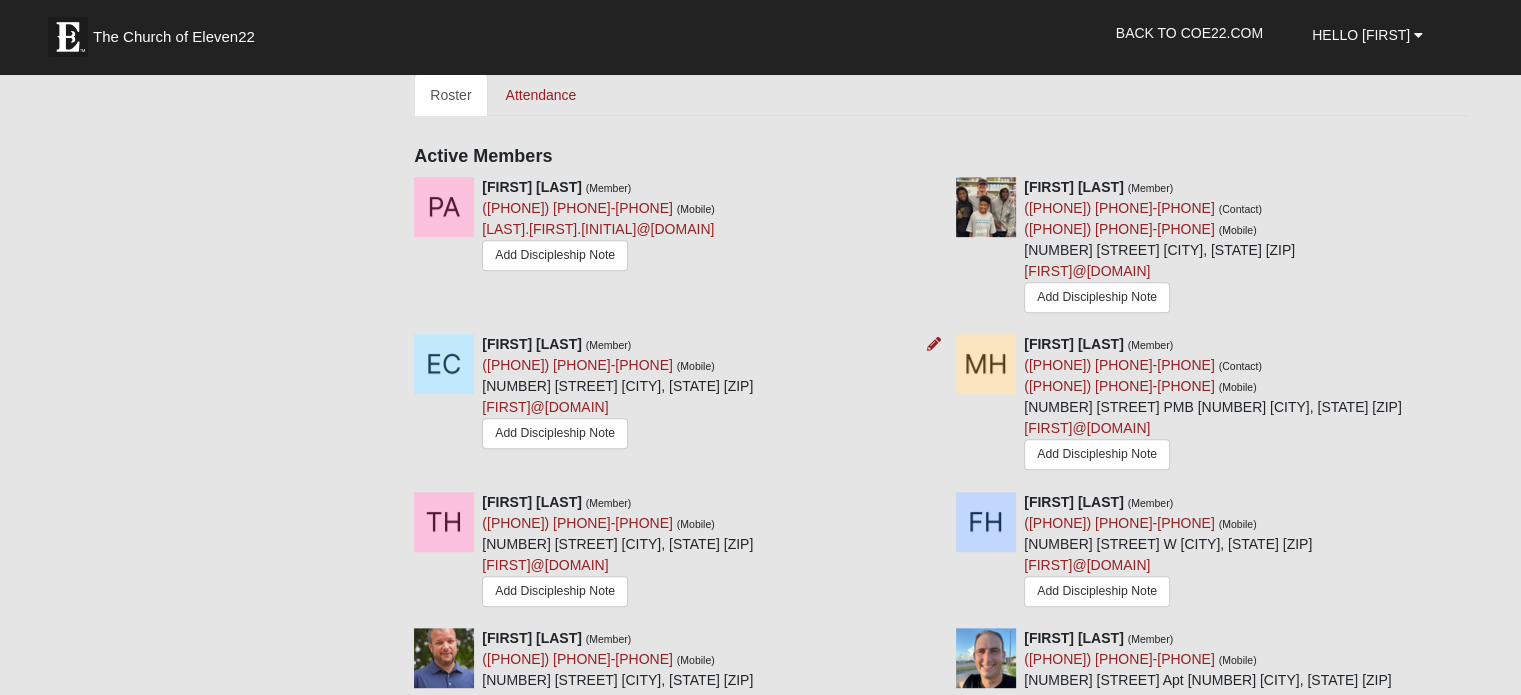 scroll, scrollTop: 780, scrollLeft: 0, axis: vertical 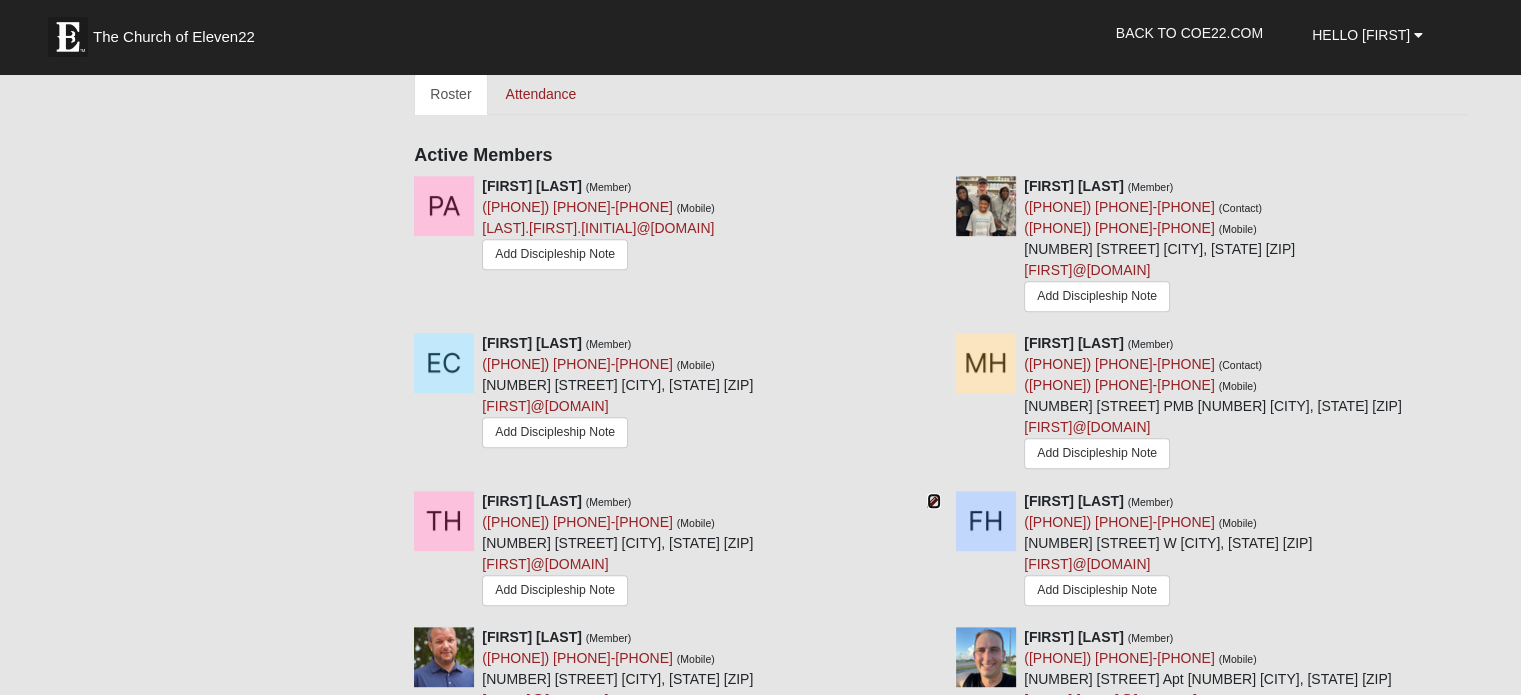 click at bounding box center (934, 501) 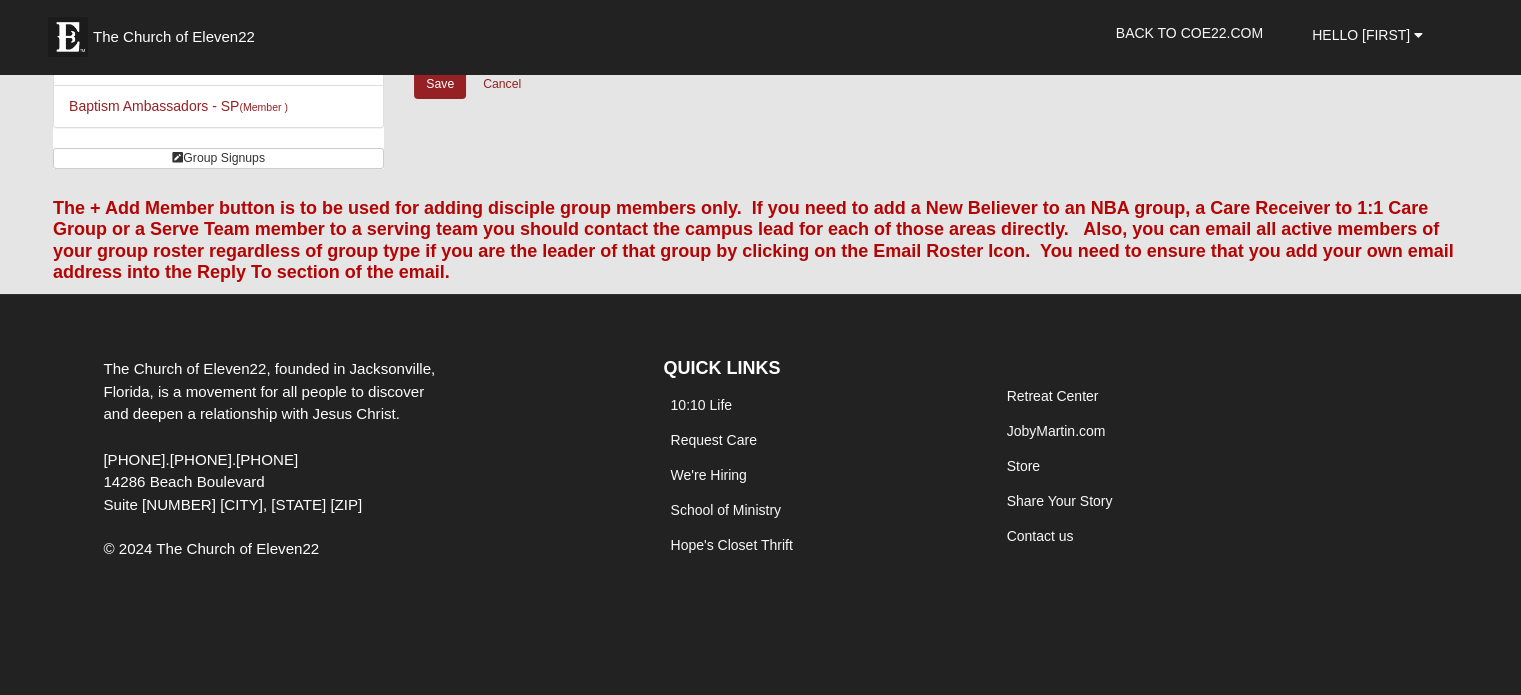 scroll, scrollTop: 0, scrollLeft: 0, axis: both 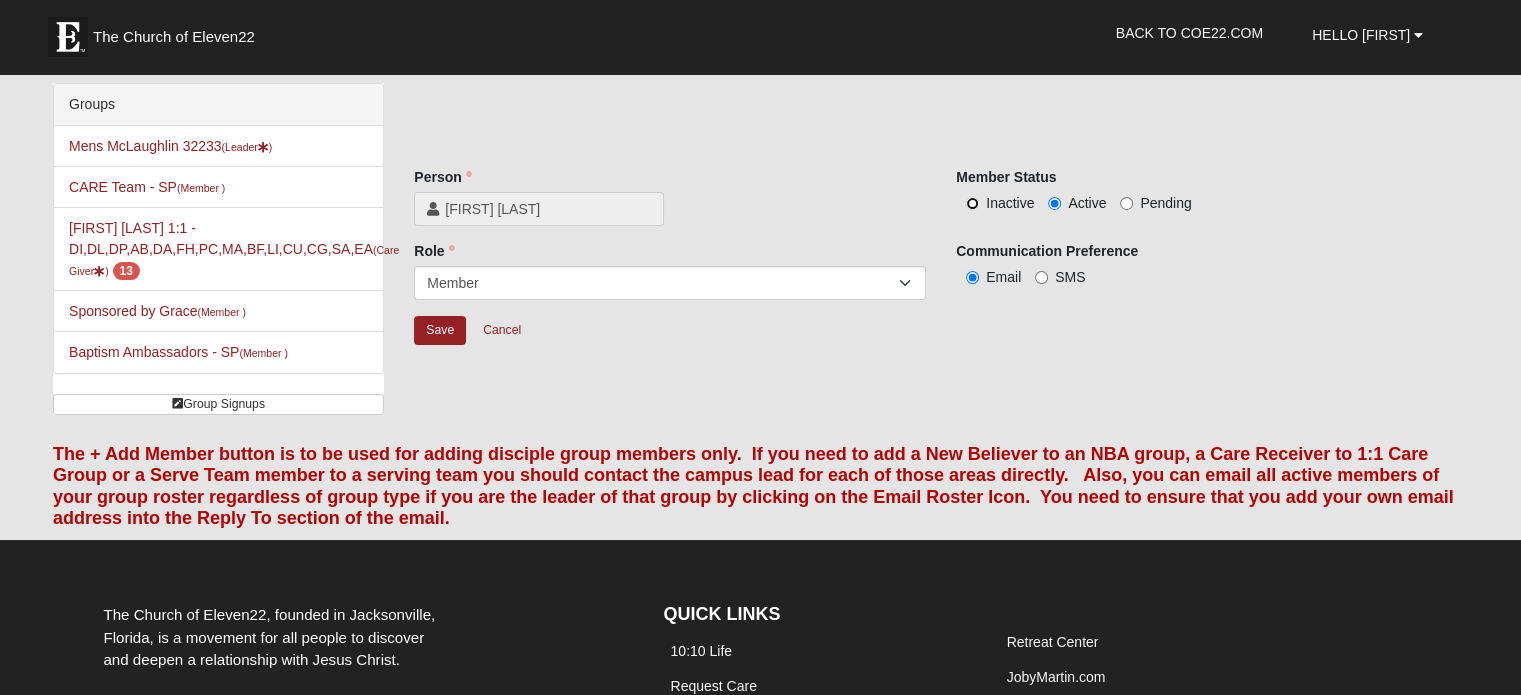 click on "Inactive" at bounding box center (972, 203) 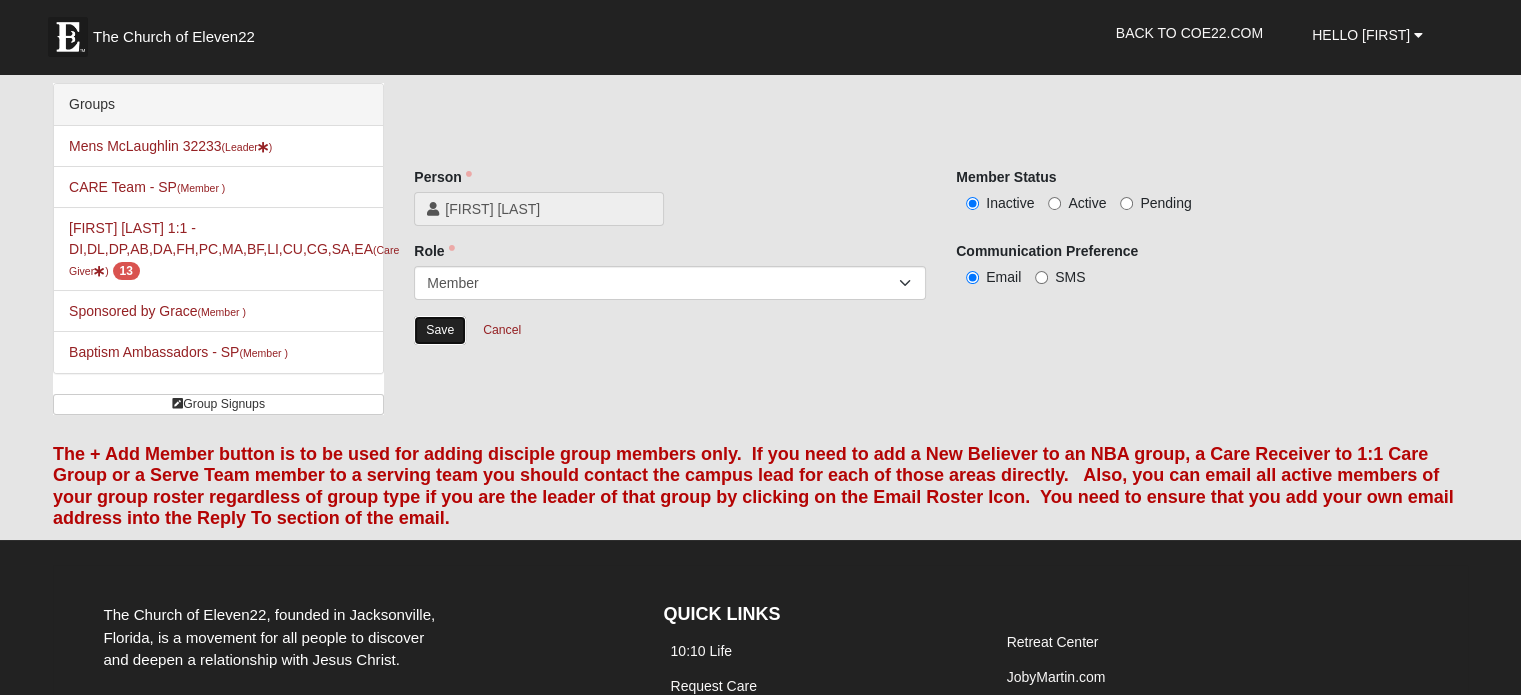 click on "Save" at bounding box center [440, 330] 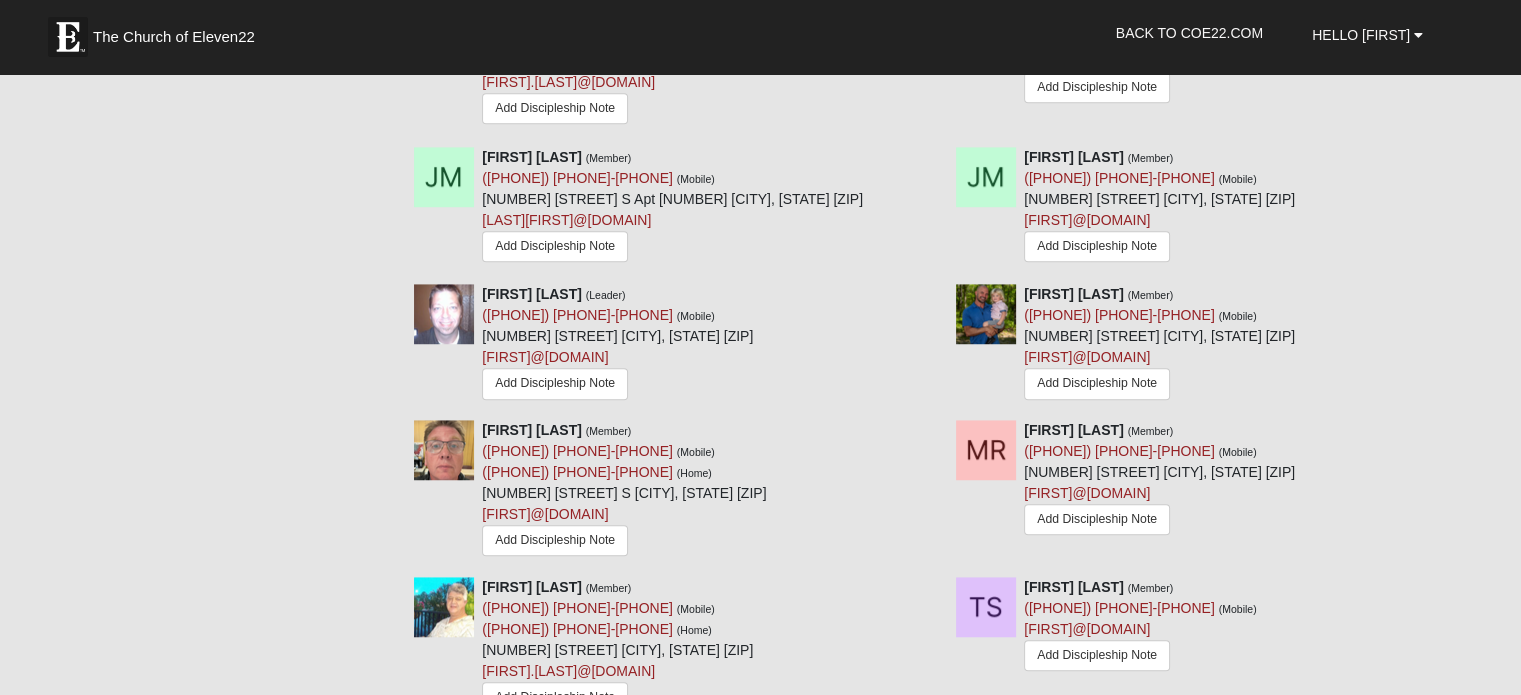 scroll, scrollTop: 1396, scrollLeft: 0, axis: vertical 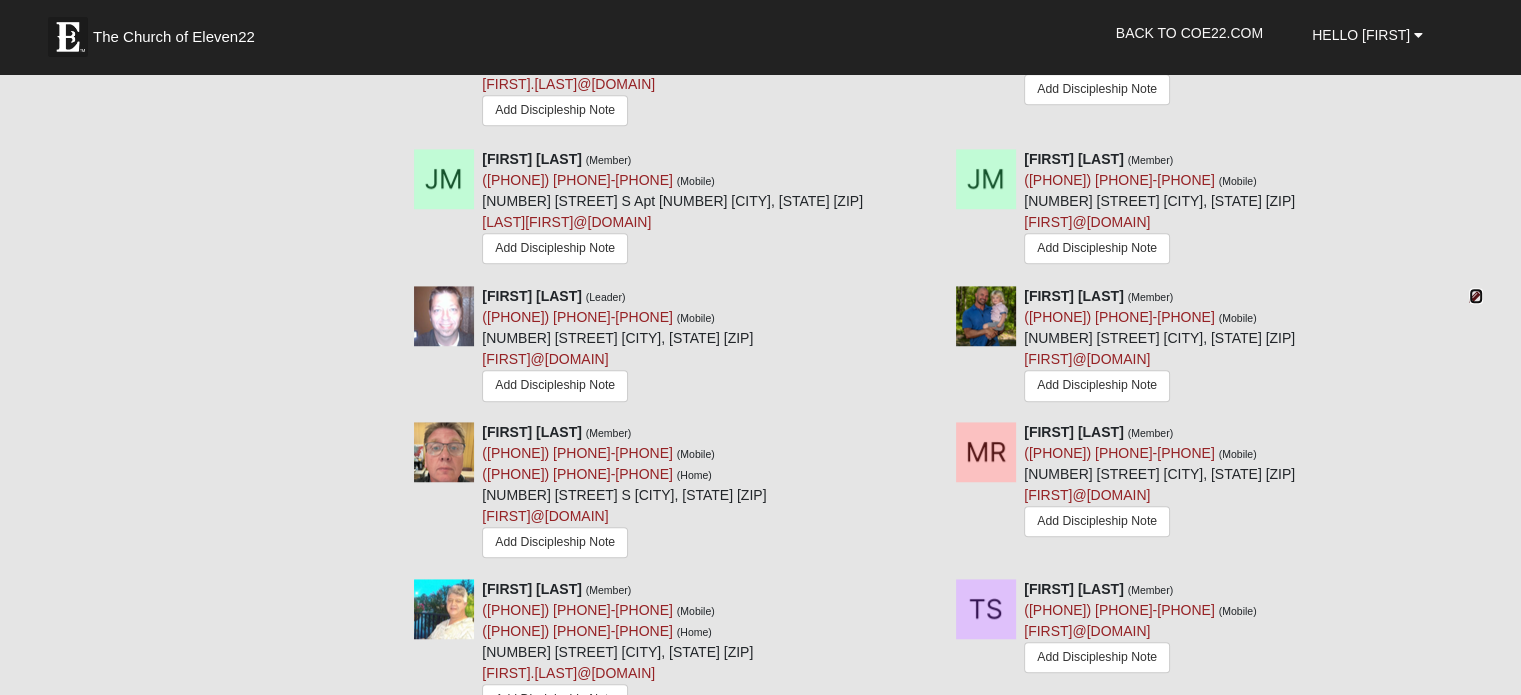 click at bounding box center (1476, 296) 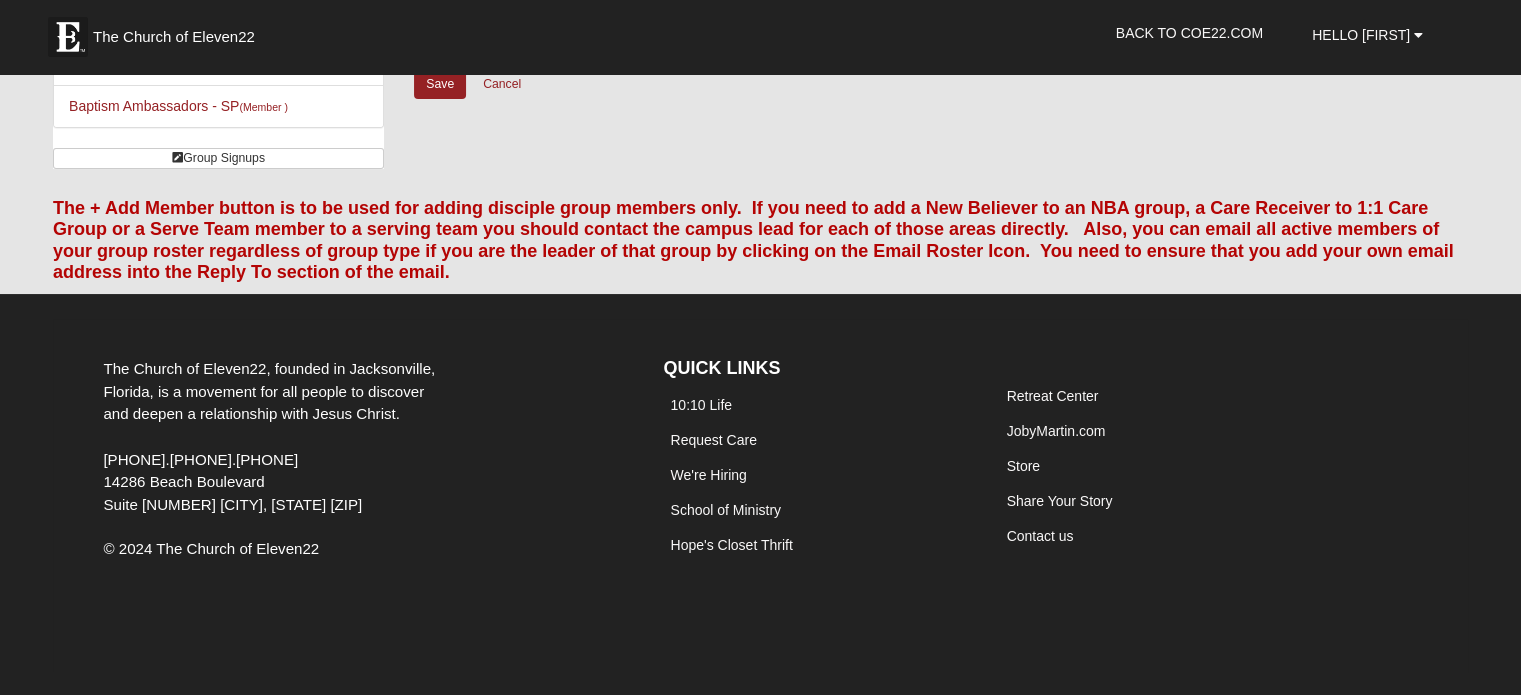 scroll, scrollTop: 0, scrollLeft: 0, axis: both 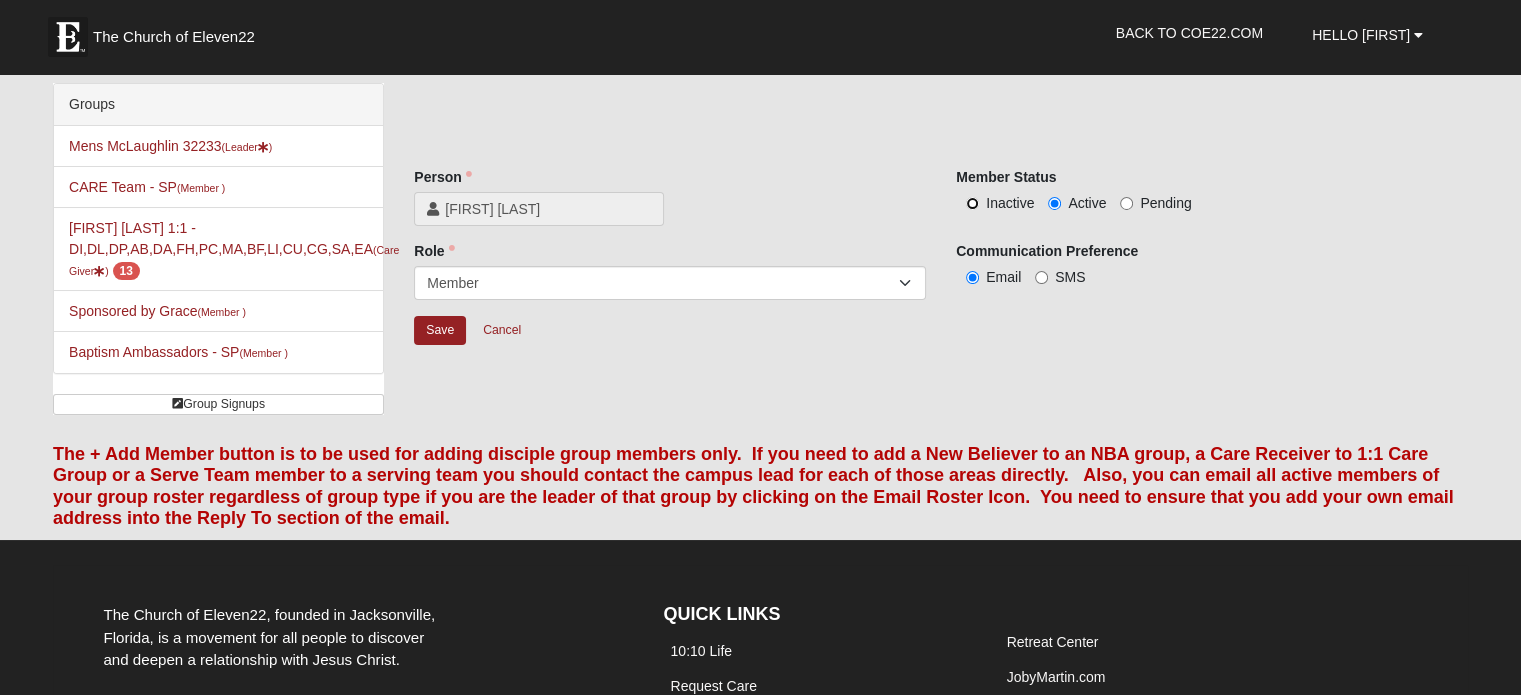 click on "Inactive" at bounding box center (972, 203) 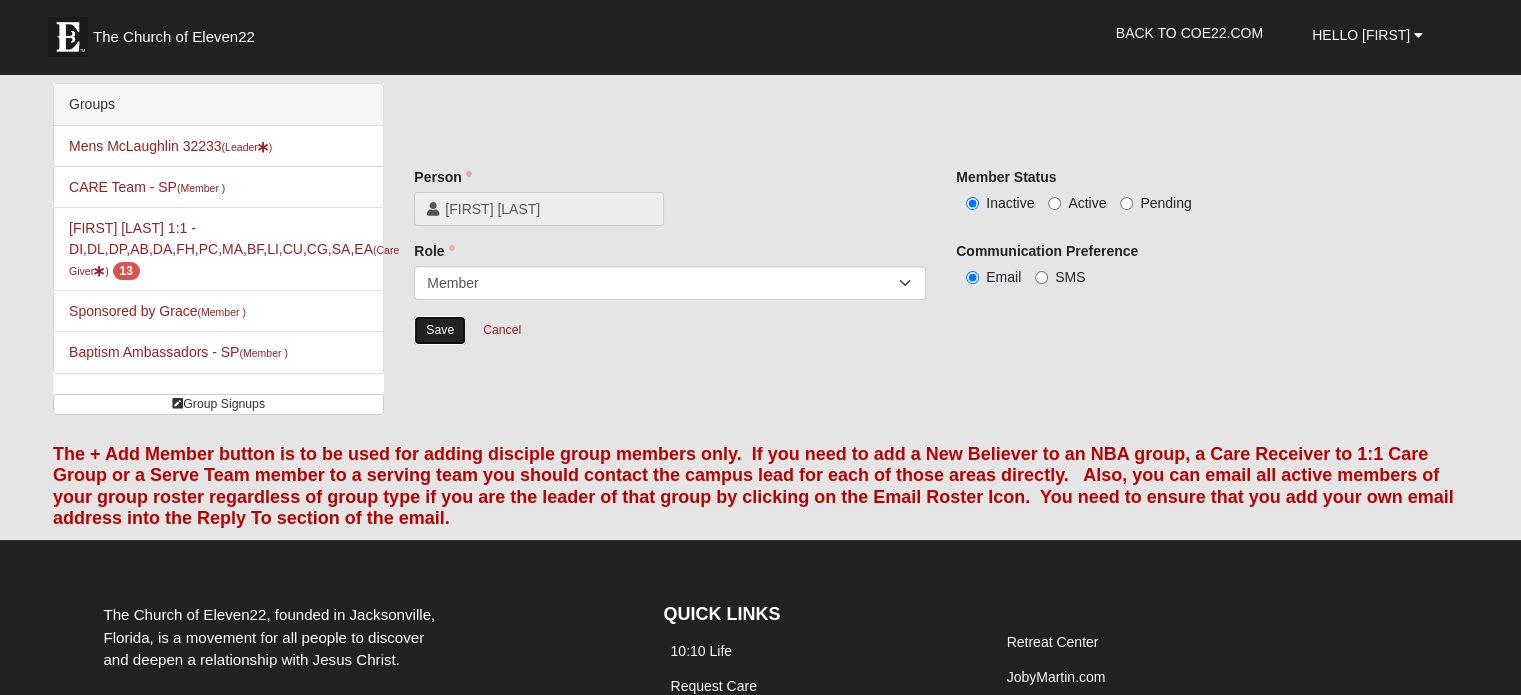click on "Save" at bounding box center (440, 330) 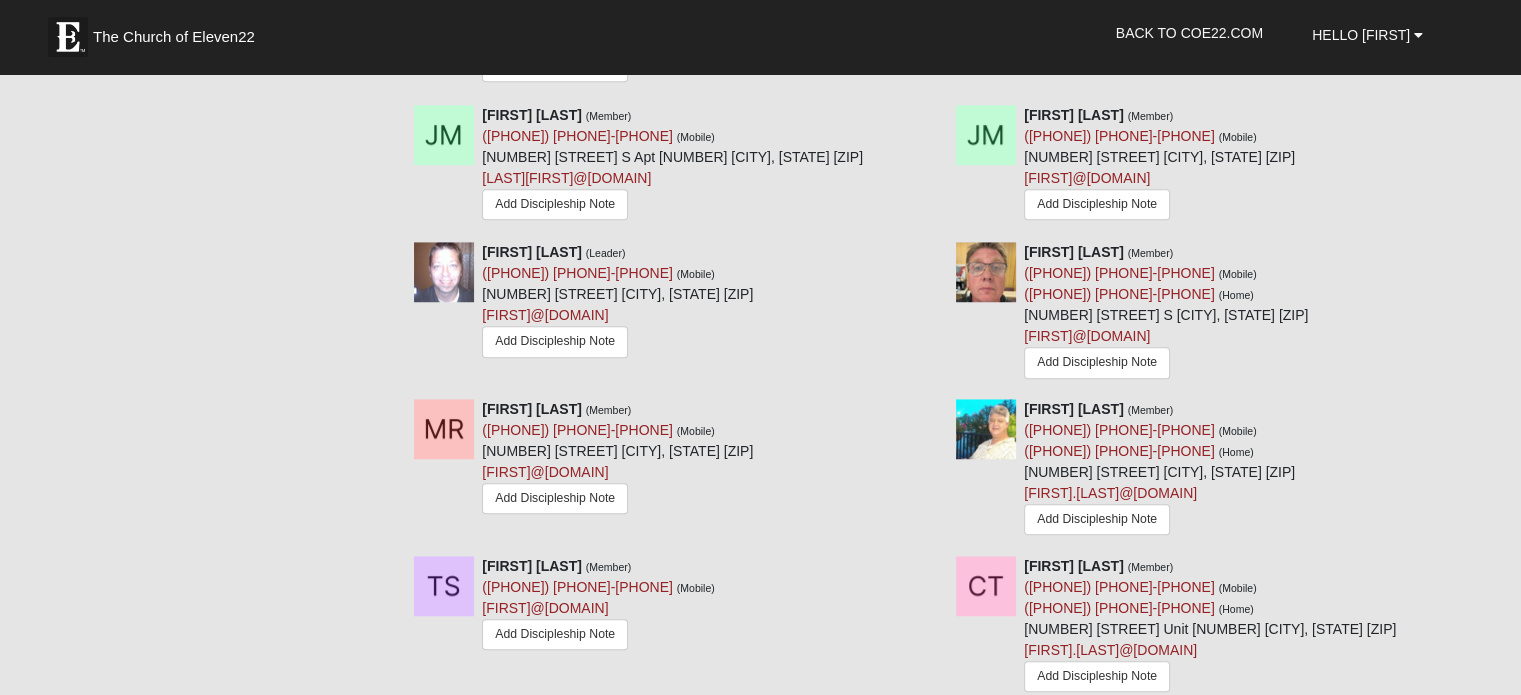 scroll, scrollTop: 1440, scrollLeft: 0, axis: vertical 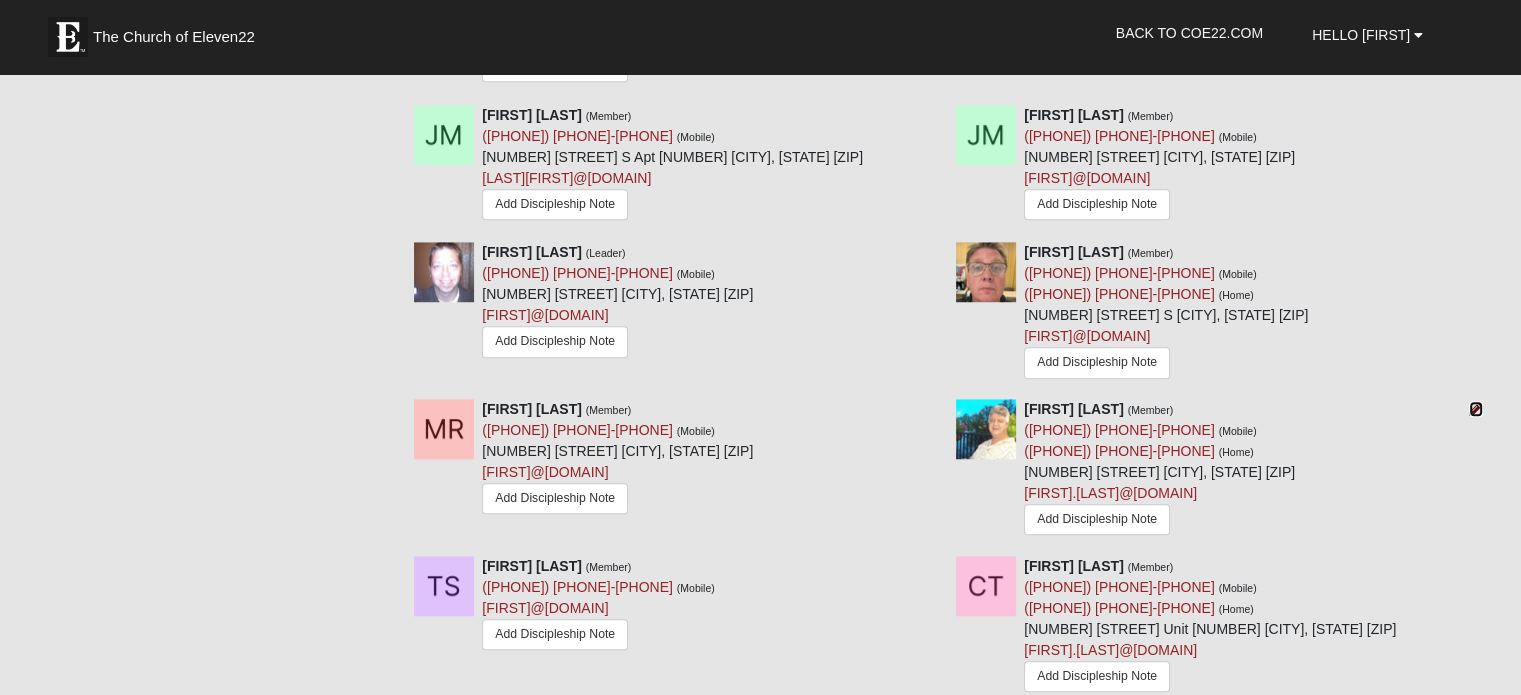 click at bounding box center (1476, 409) 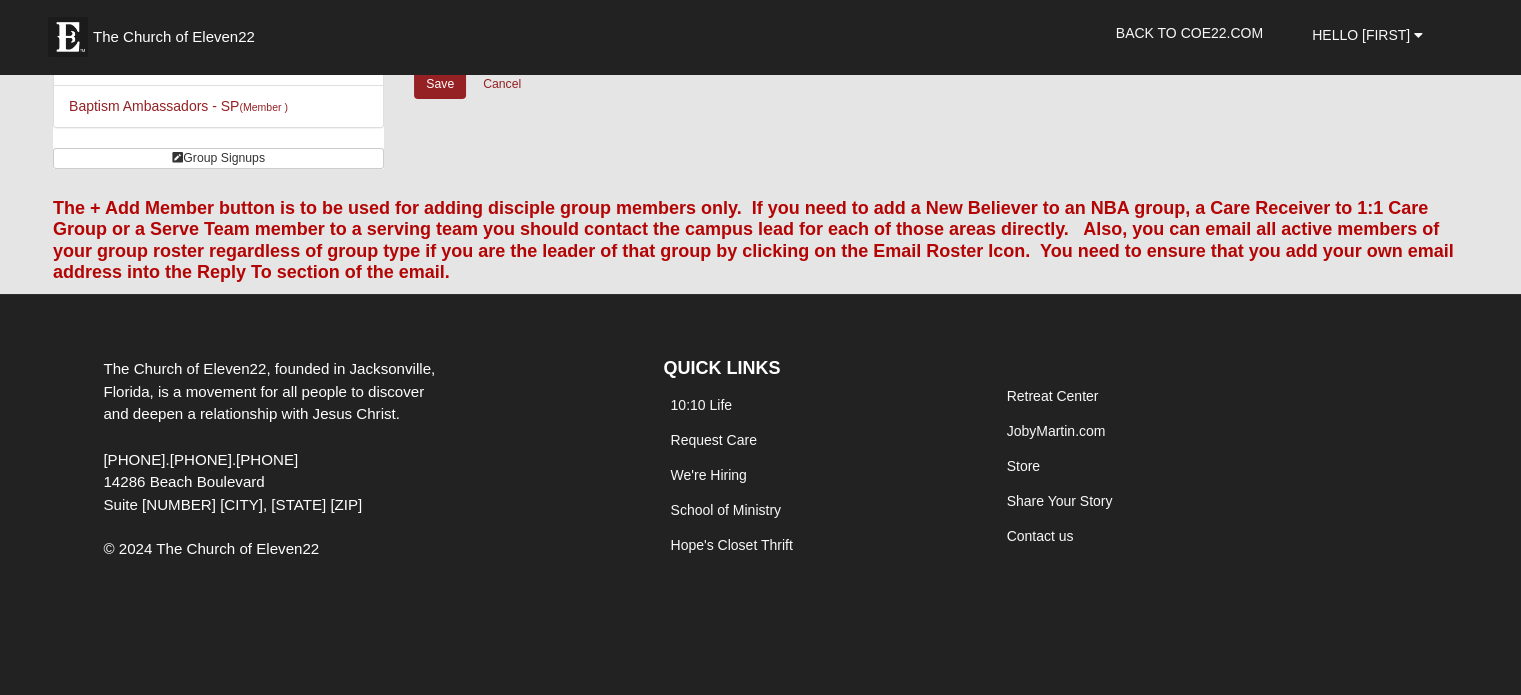 scroll, scrollTop: 0, scrollLeft: 0, axis: both 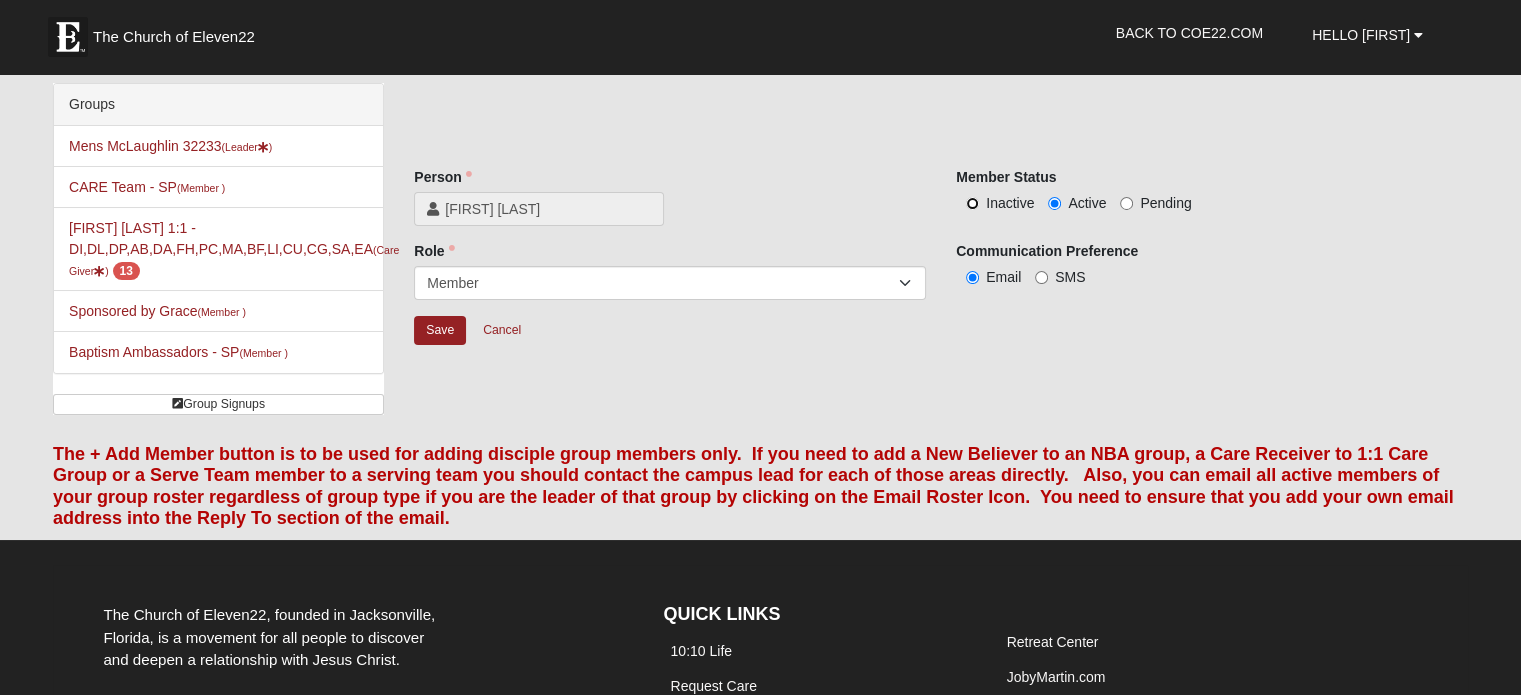 click on "Inactive" at bounding box center [972, 203] 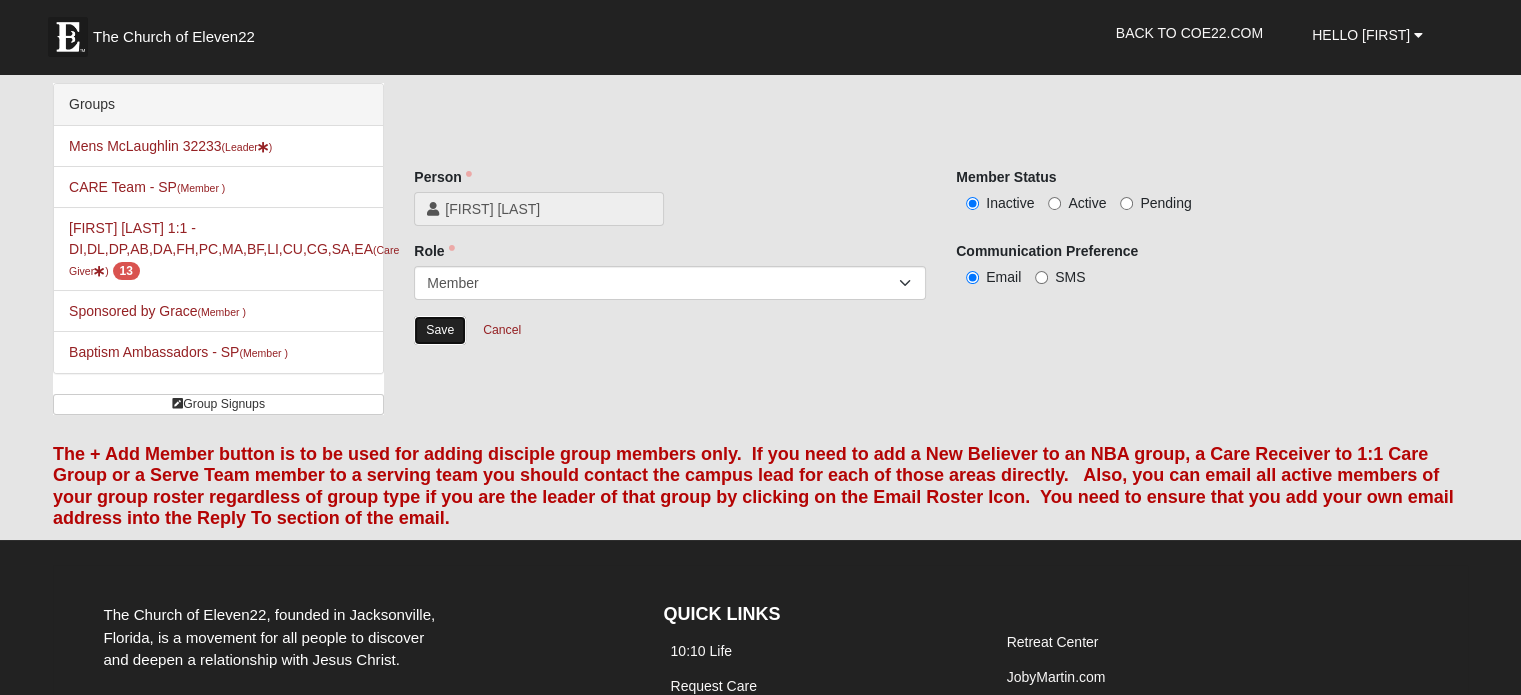 click on "Save" at bounding box center (440, 330) 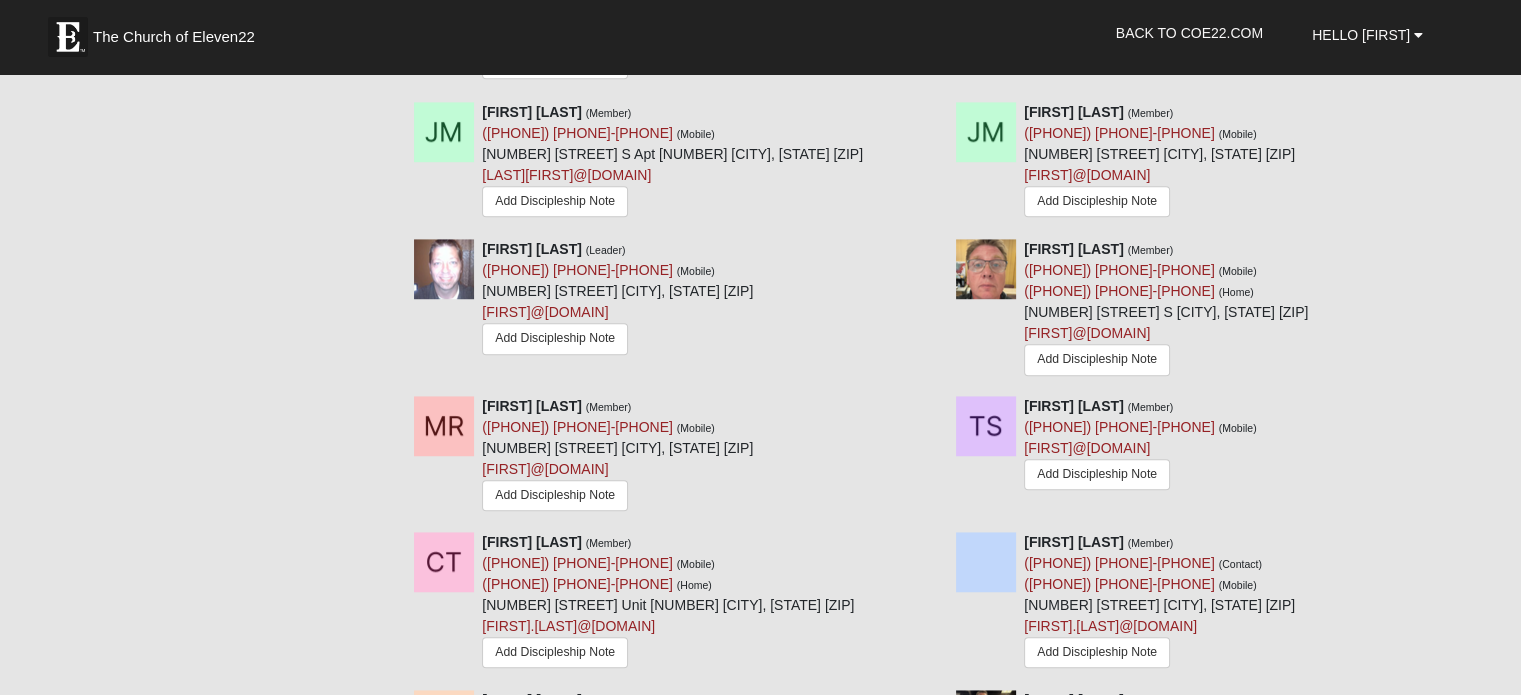 scroll, scrollTop: 1364, scrollLeft: 0, axis: vertical 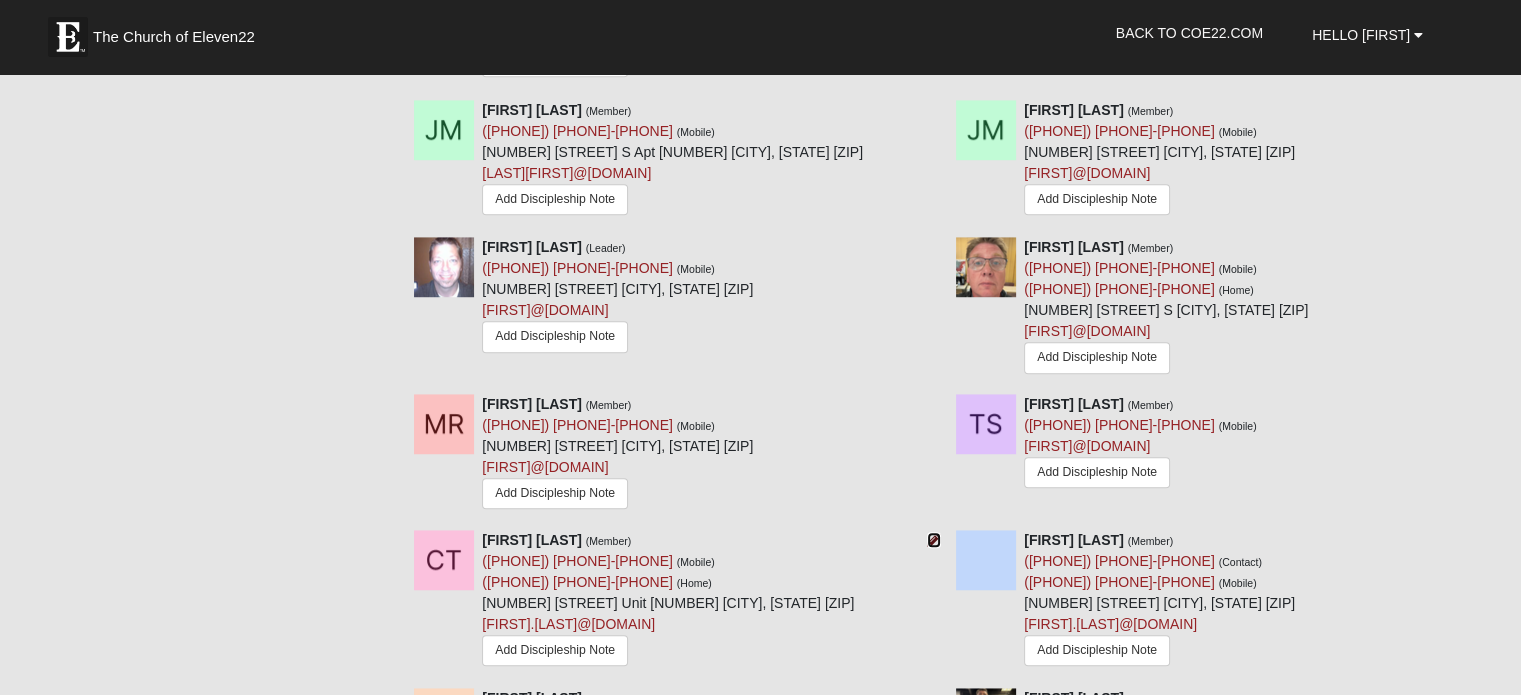 click at bounding box center [934, 540] 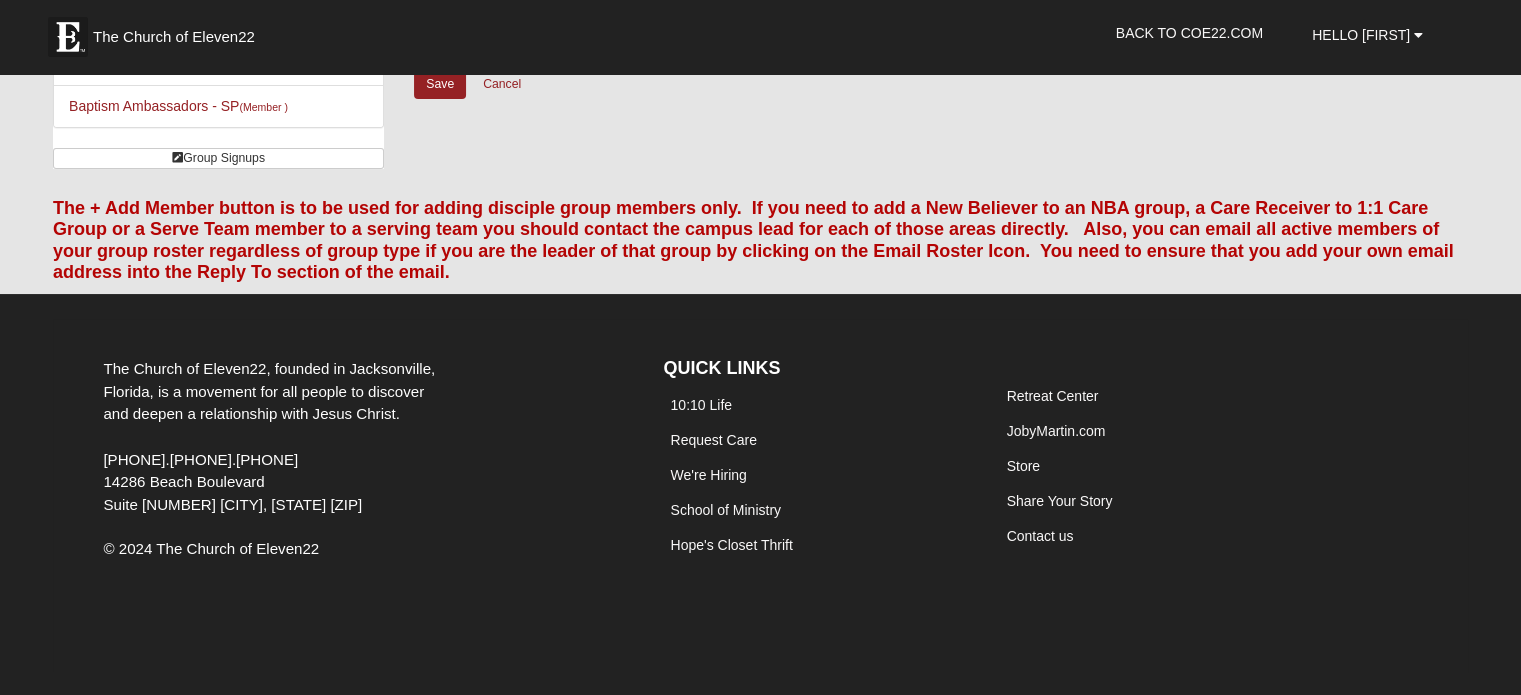 scroll, scrollTop: 0, scrollLeft: 0, axis: both 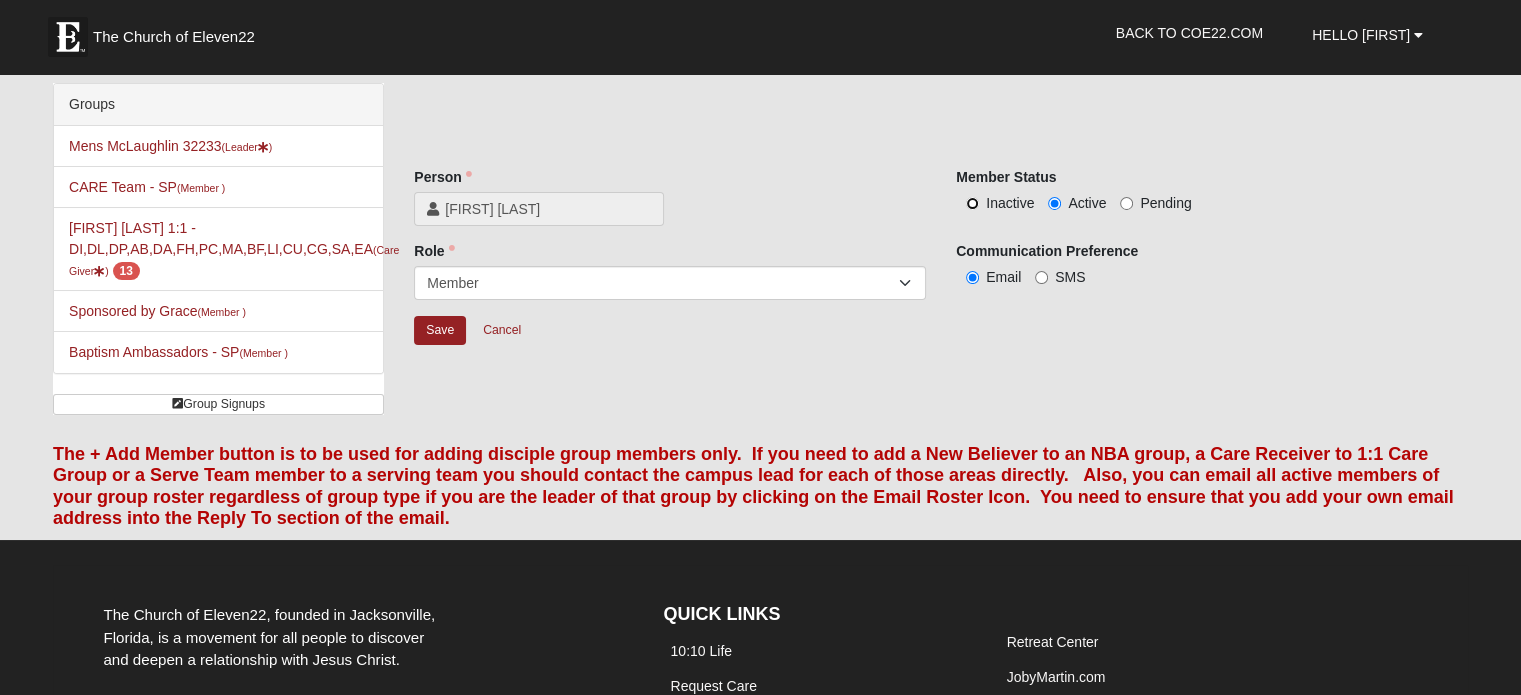 click on "Inactive" at bounding box center (972, 203) 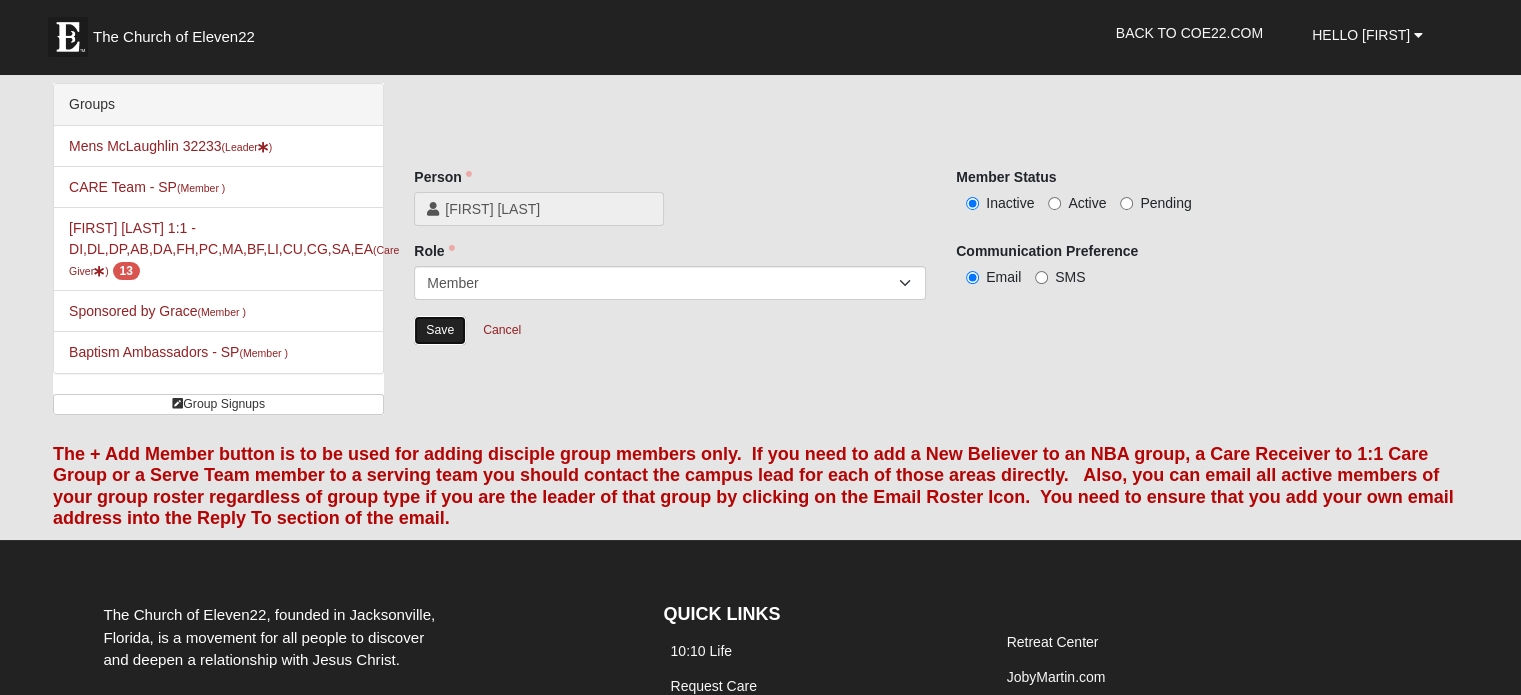 click on "Save" at bounding box center (440, 330) 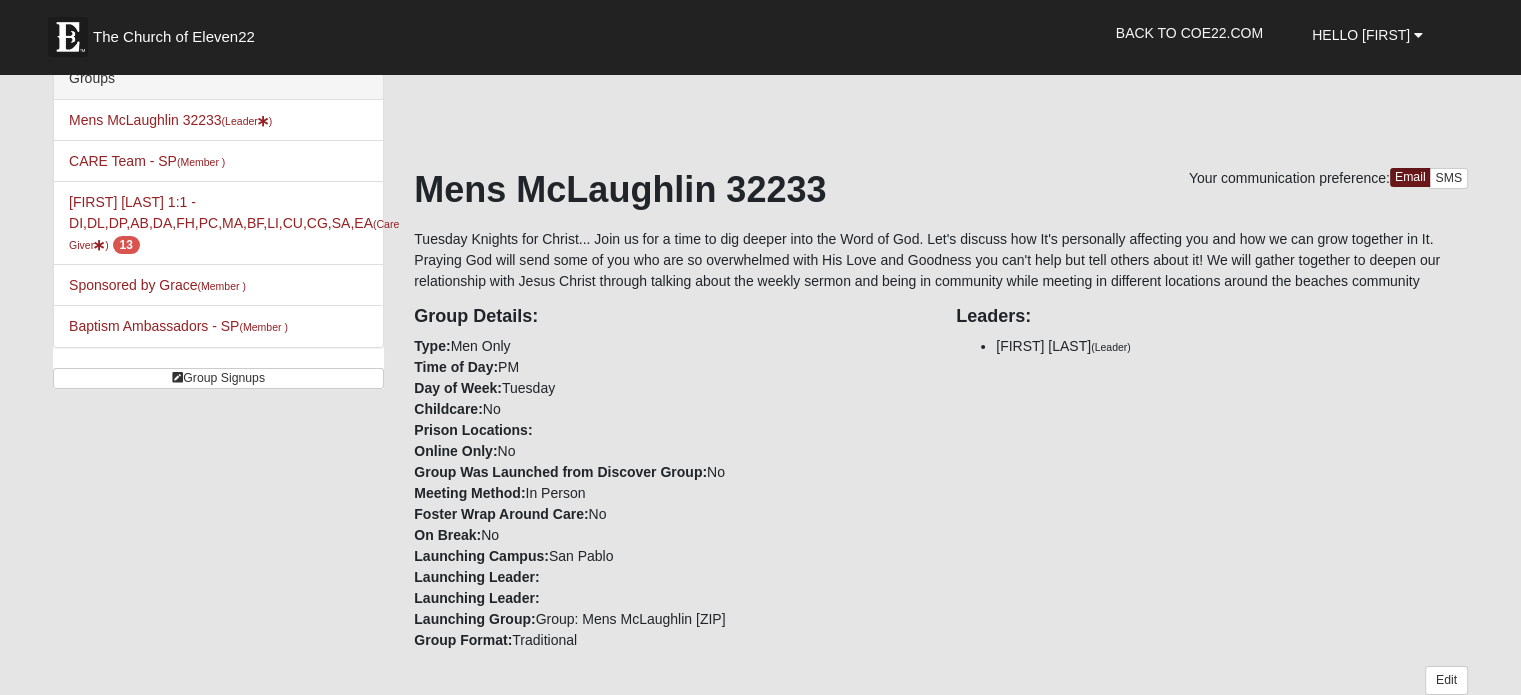 scroll, scrollTop: 0, scrollLeft: 0, axis: both 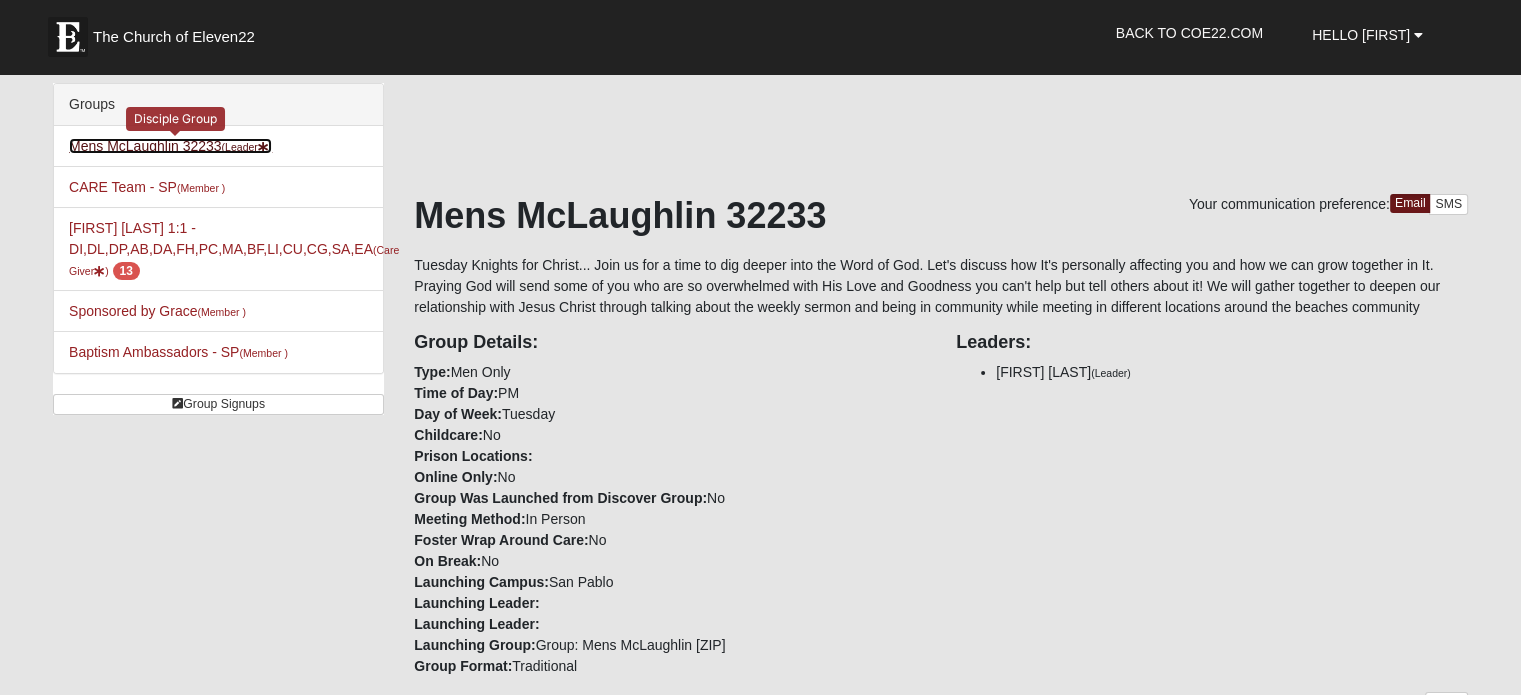 click on "Mens McLaughlin 32233  (Leader
)" at bounding box center (170, 146) 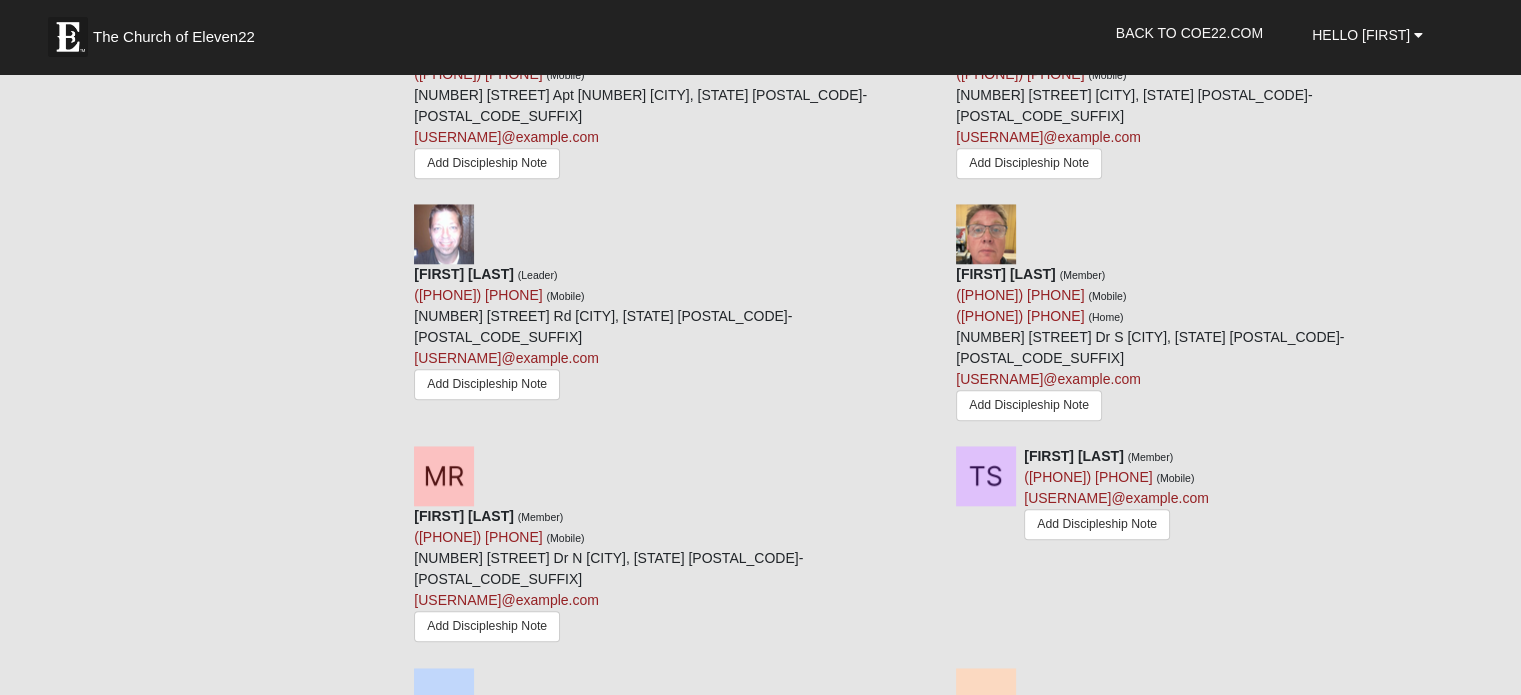 scroll, scrollTop: 1900, scrollLeft: 0, axis: vertical 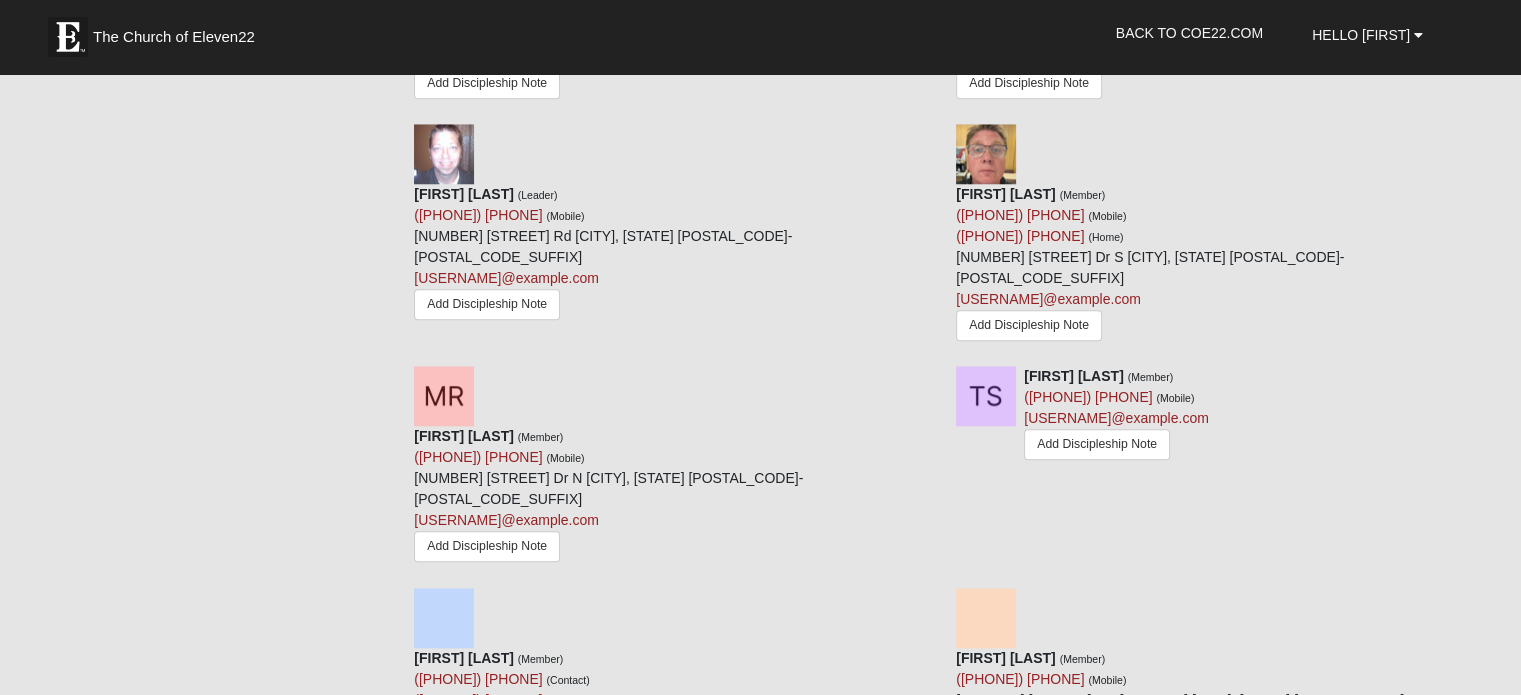 click on "Add Member" at bounding box center (1323, 1304) 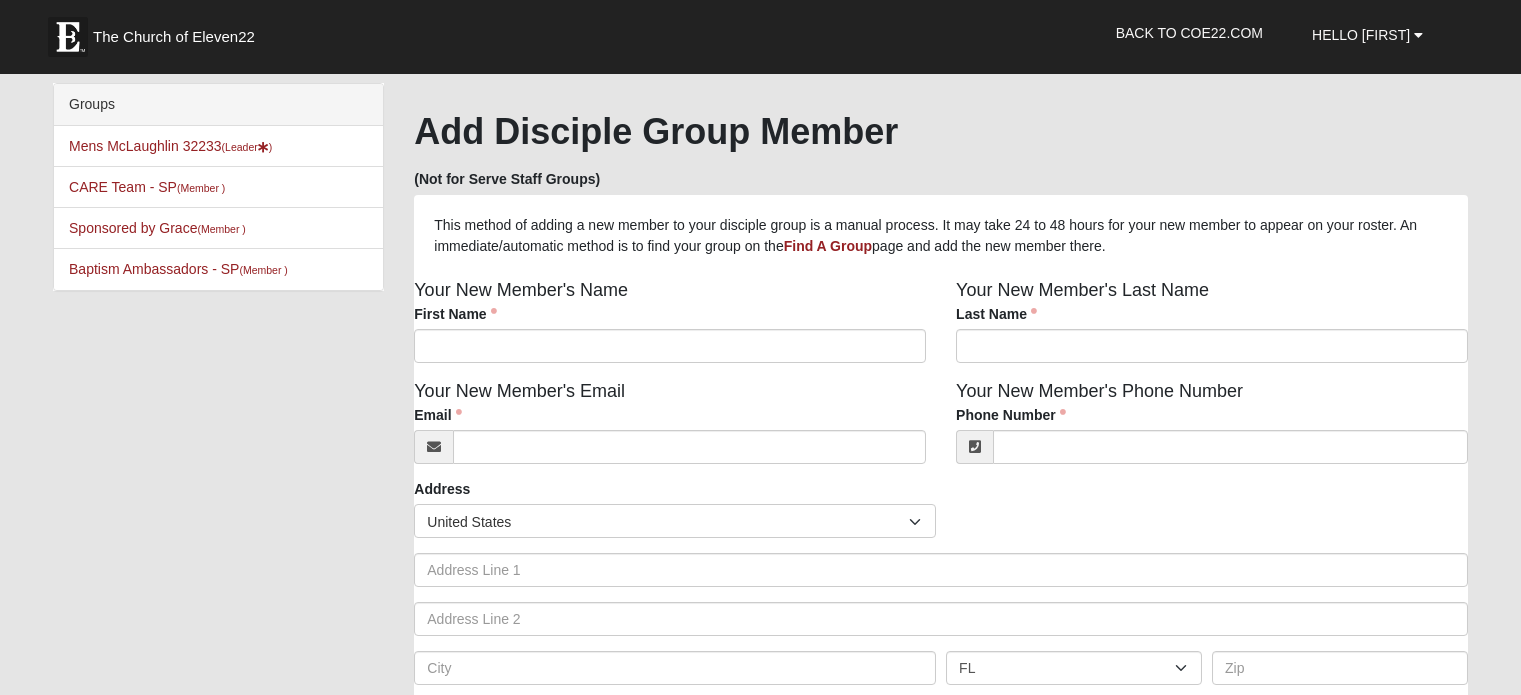 scroll, scrollTop: 0, scrollLeft: 0, axis: both 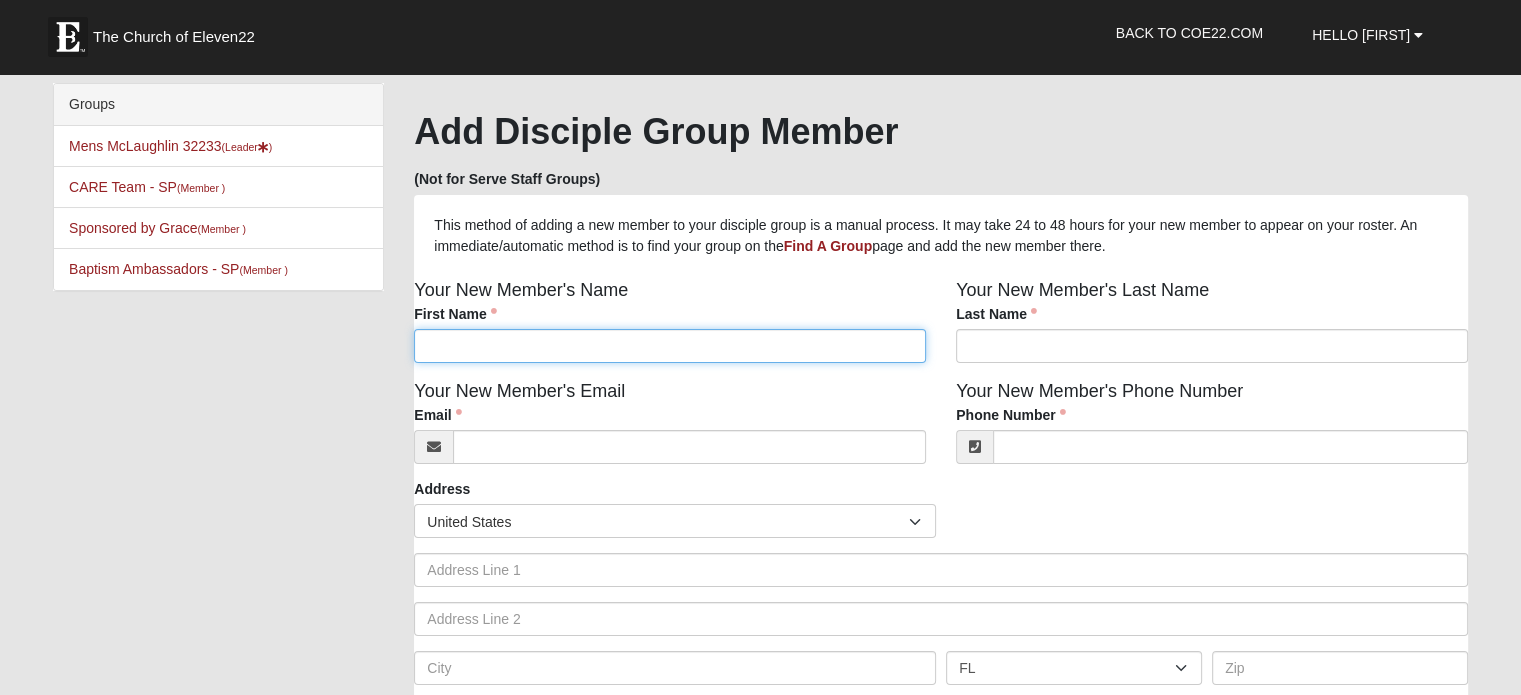 click on "First Name" at bounding box center (670, 346) 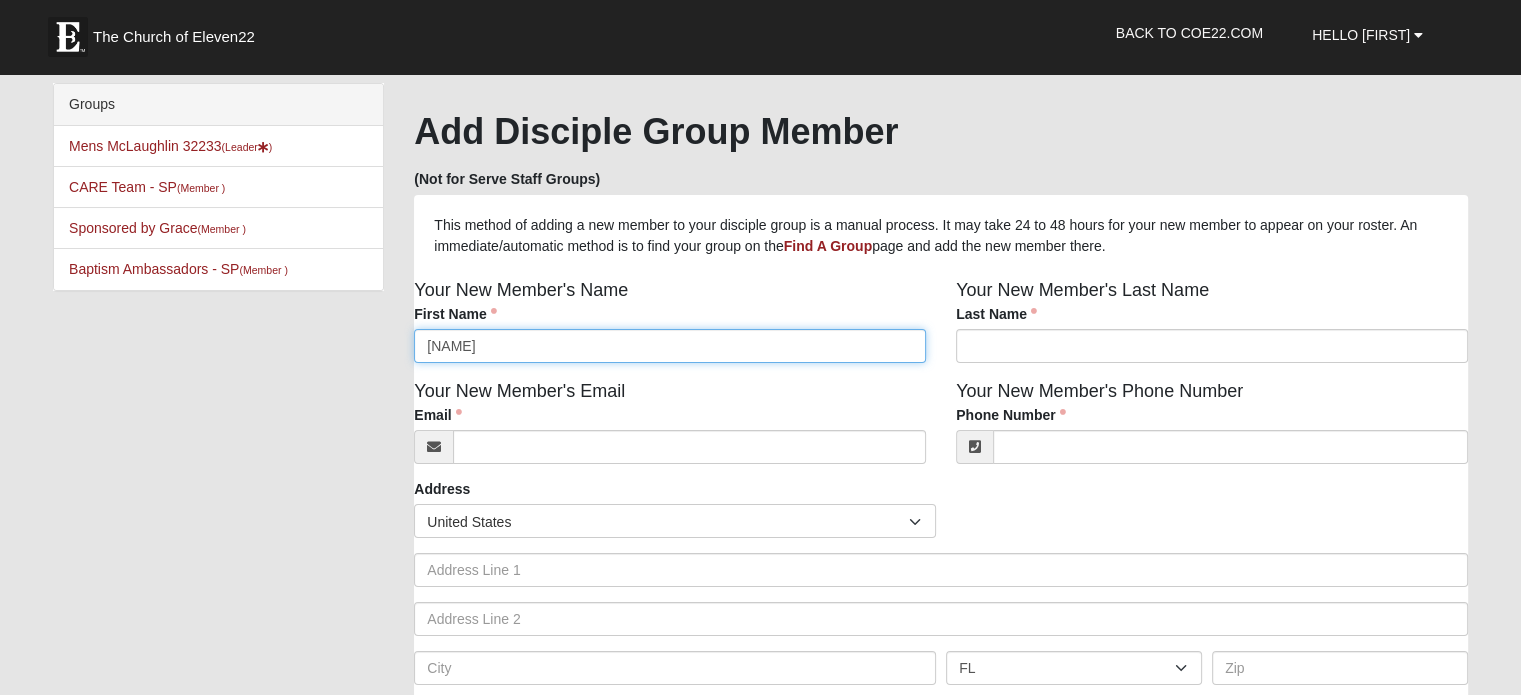 click on "kevin" at bounding box center [670, 346] 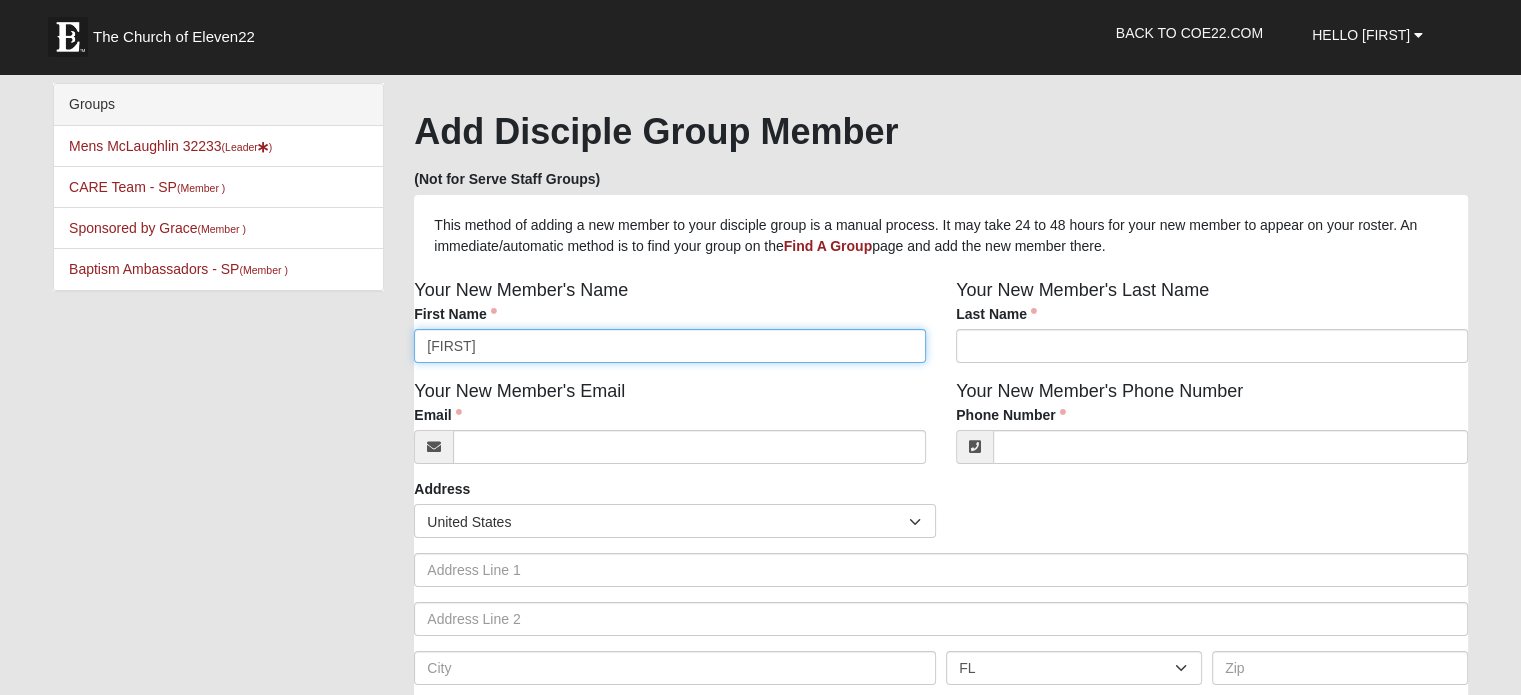 type on "Kevin" 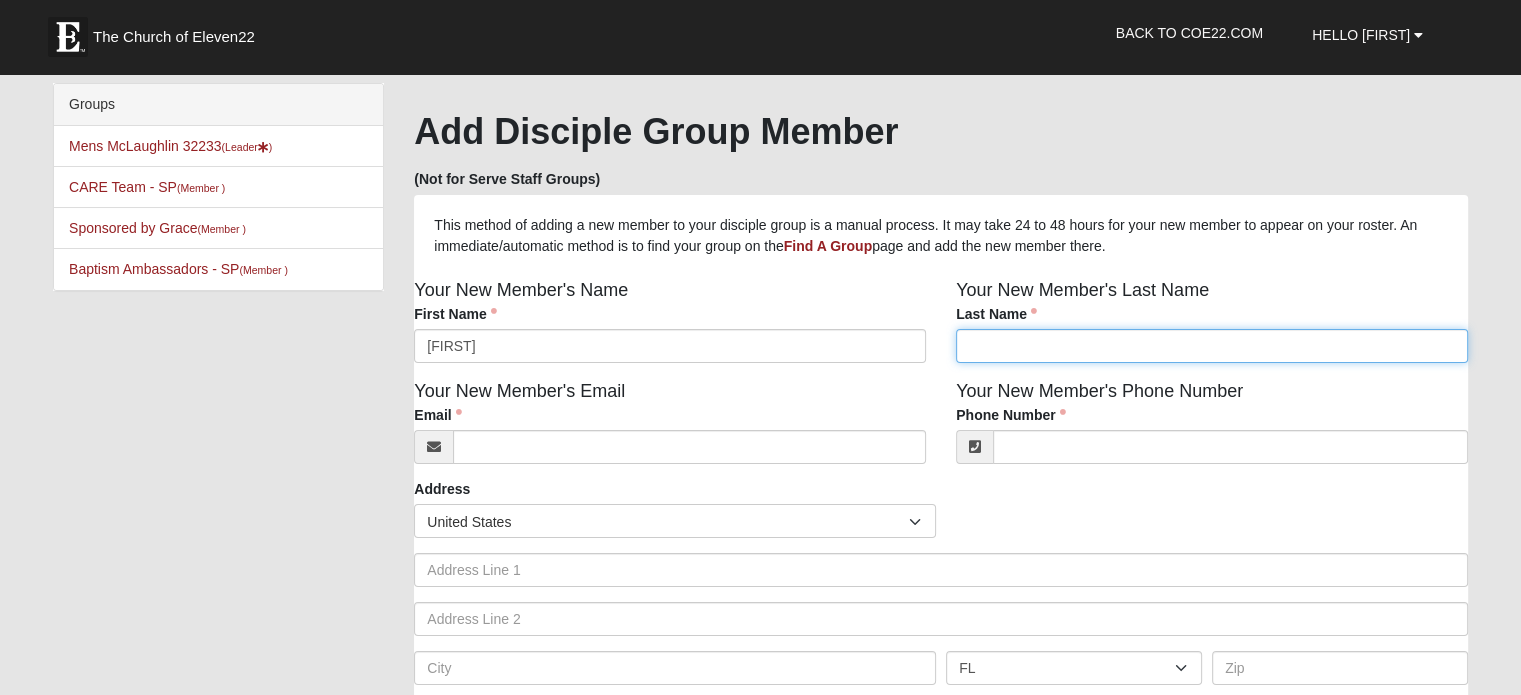 click on "Last Name" at bounding box center [1212, 346] 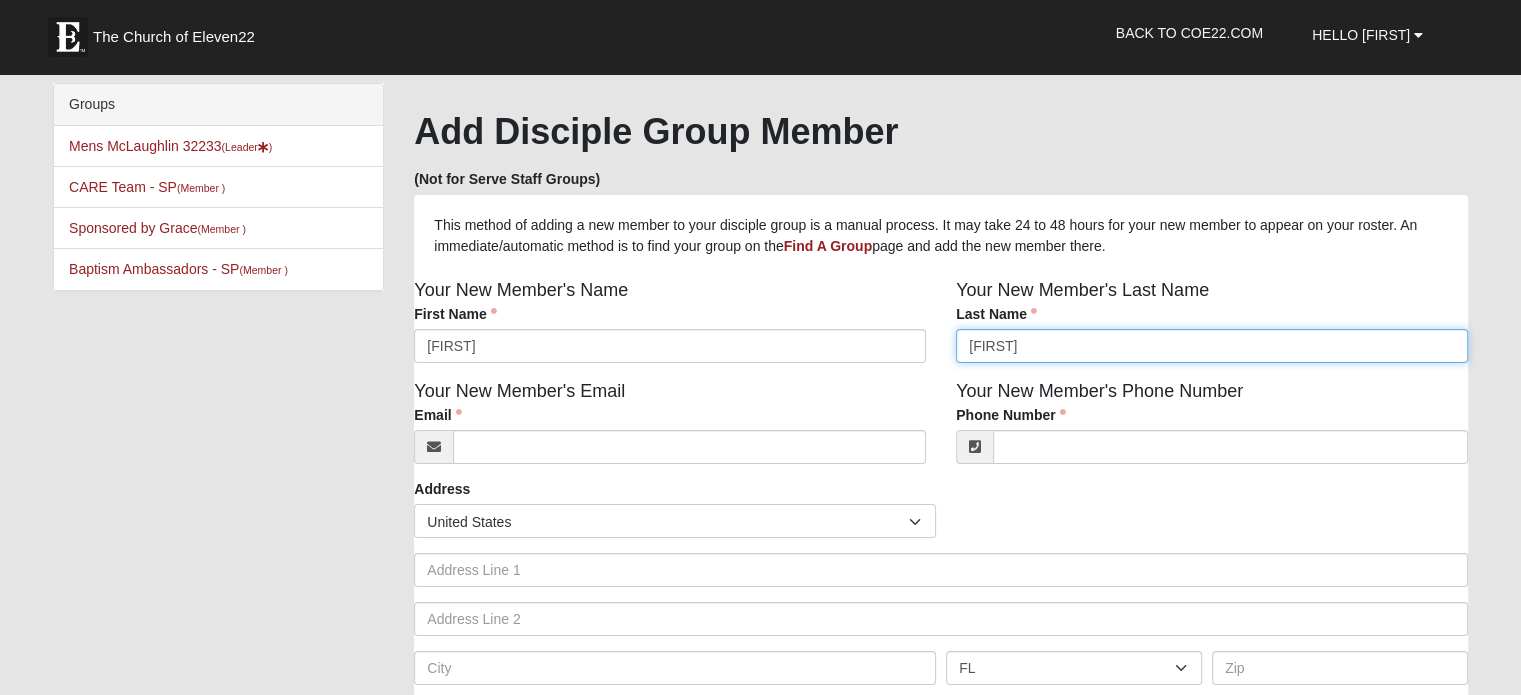 type on "McAuley" 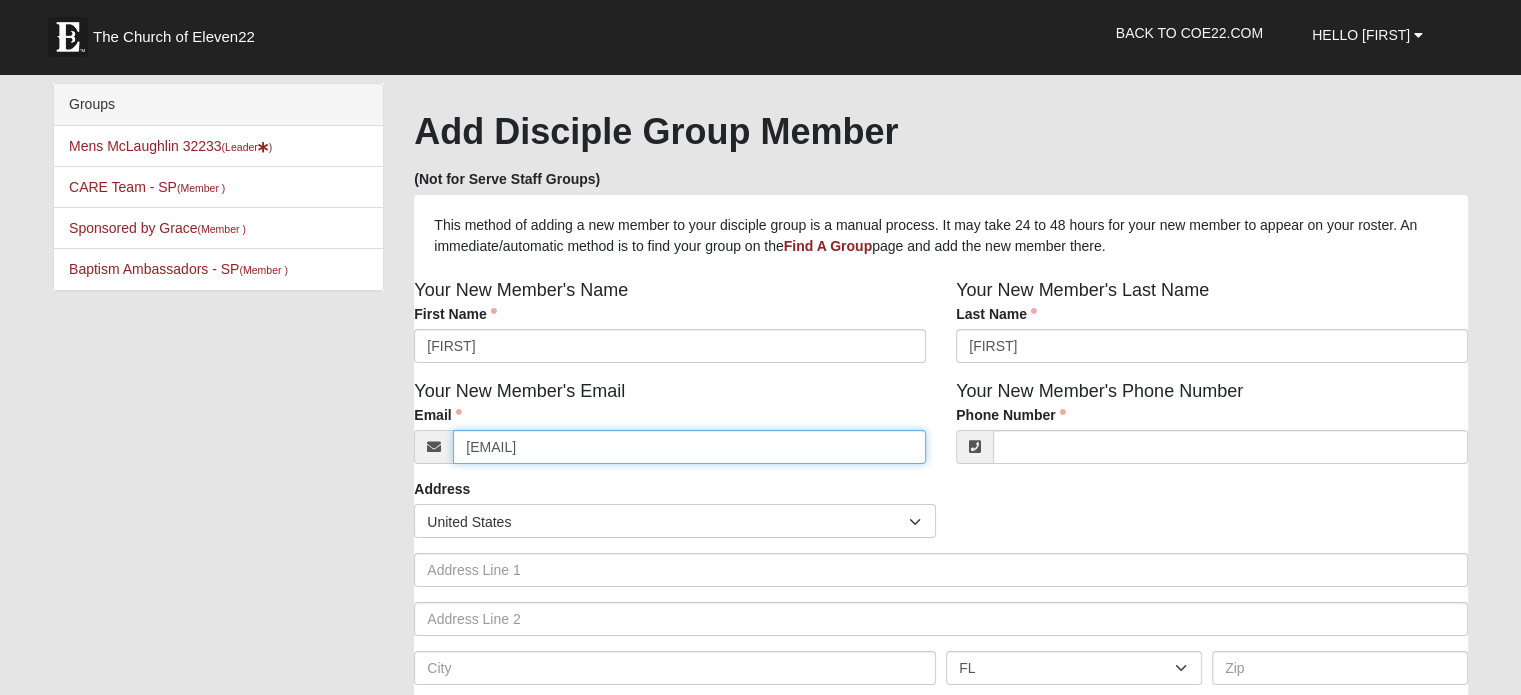 type on "mcauley.kevin1@gmail.com" 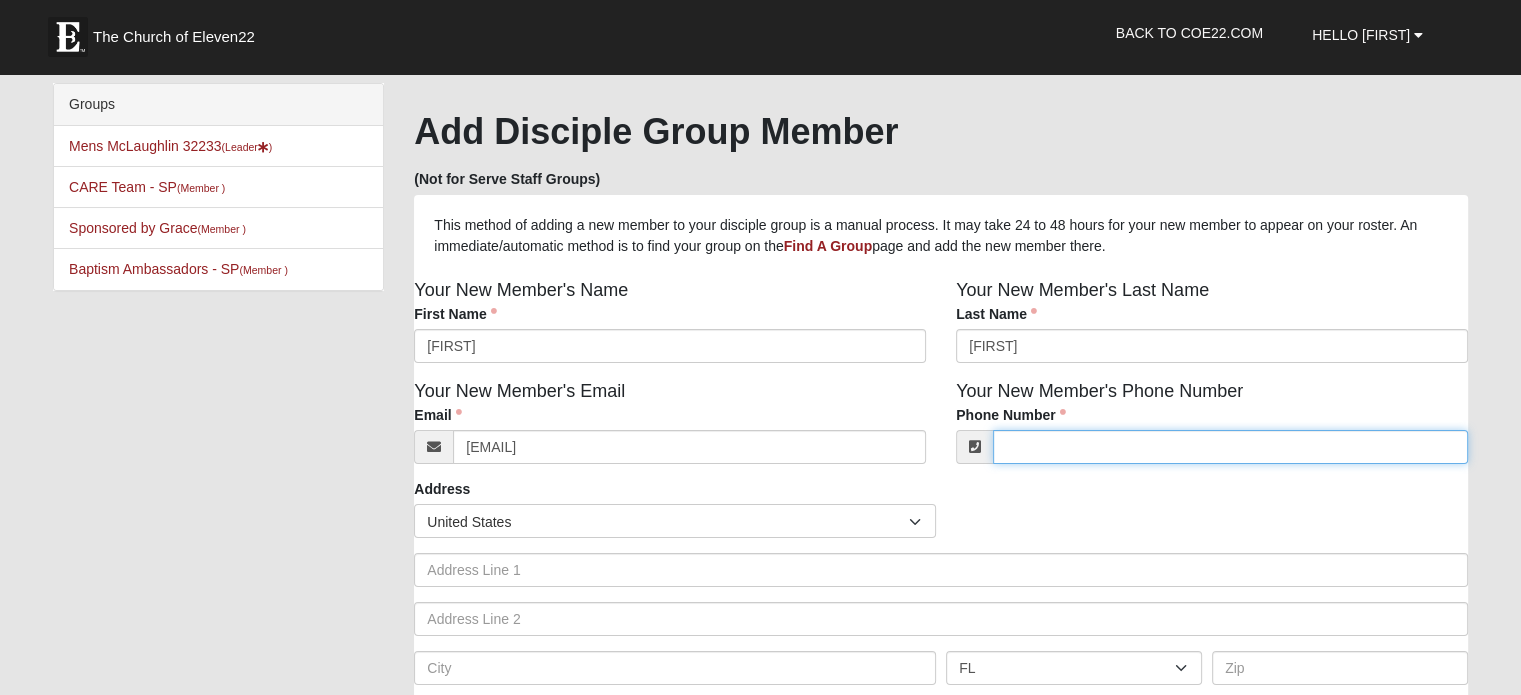 click on "Phone Number" at bounding box center (1230, 447) 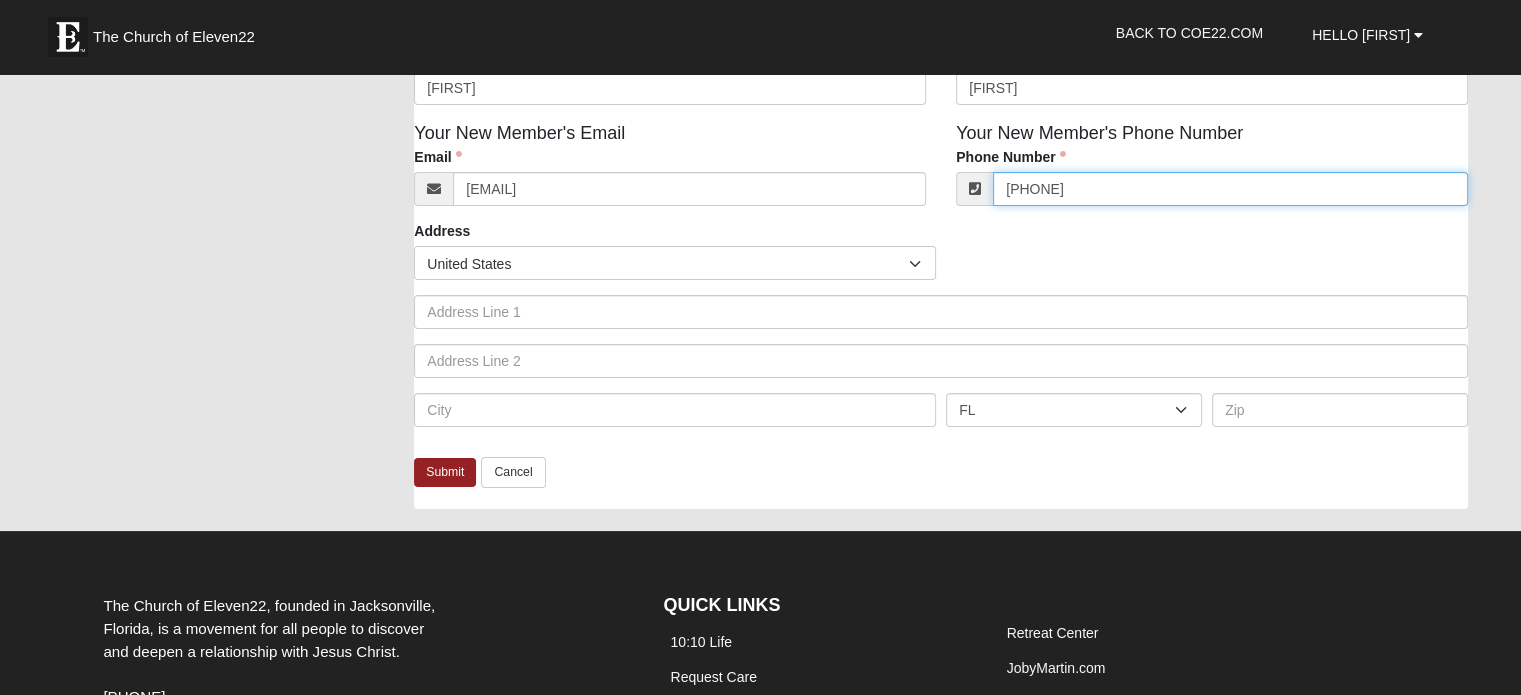 scroll, scrollTop: 340, scrollLeft: 0, axis: vertical 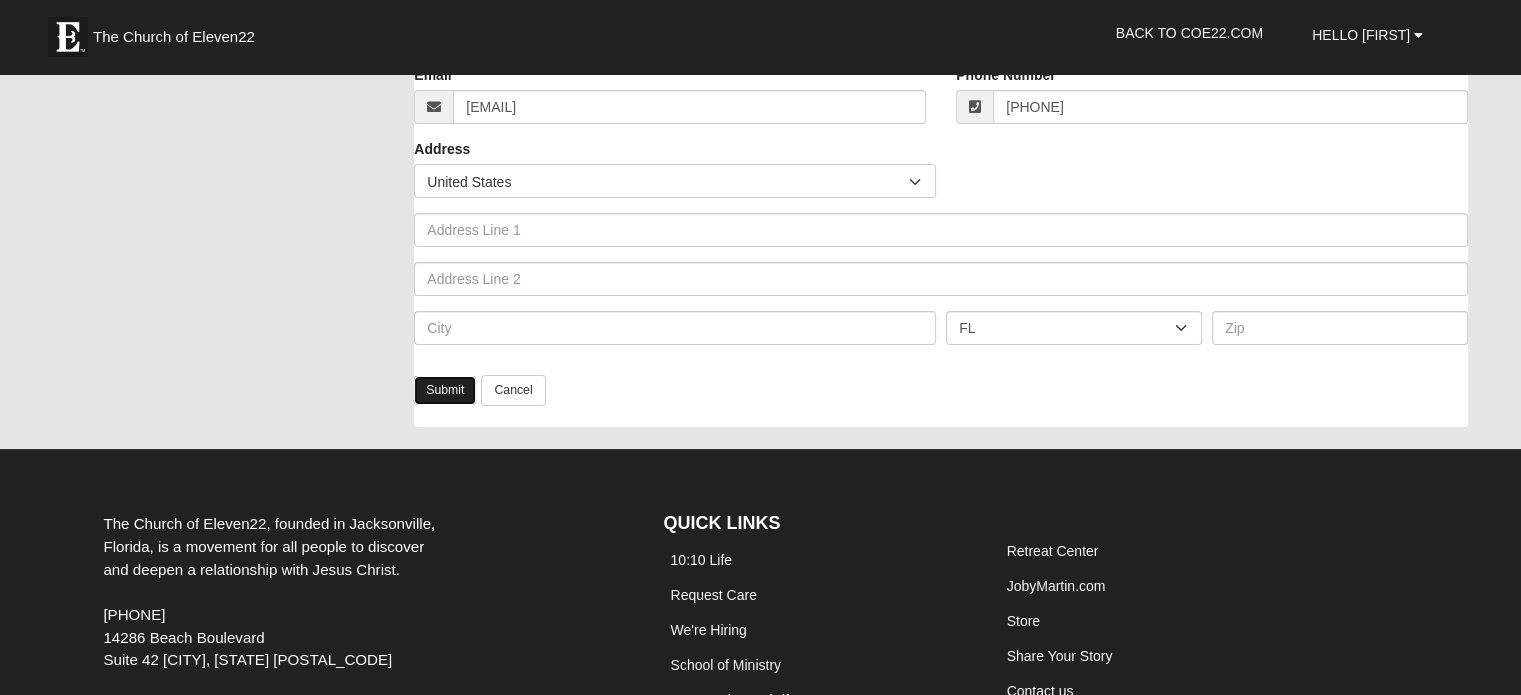 type on "(904) 472-1786" 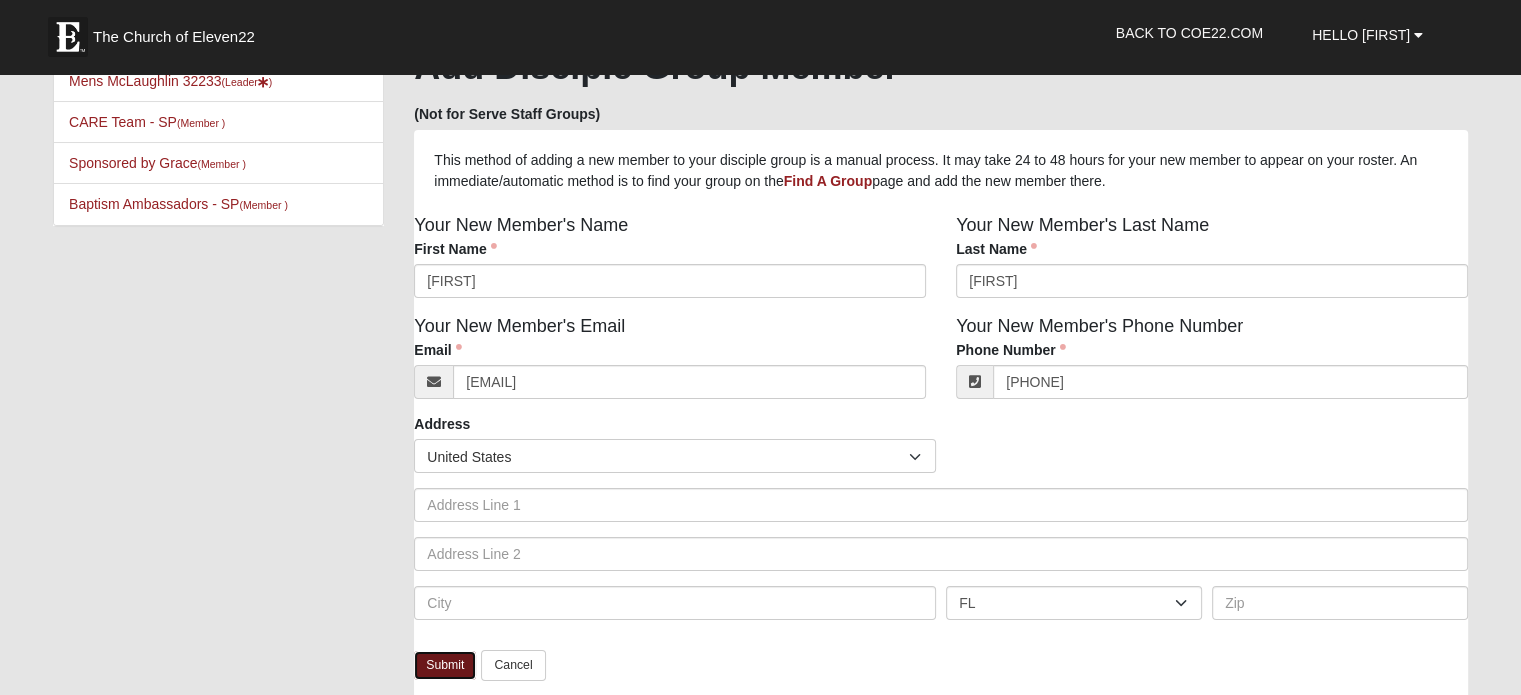 scroll, scrollTop: 212, scrollLeft: 0, axis: vertical 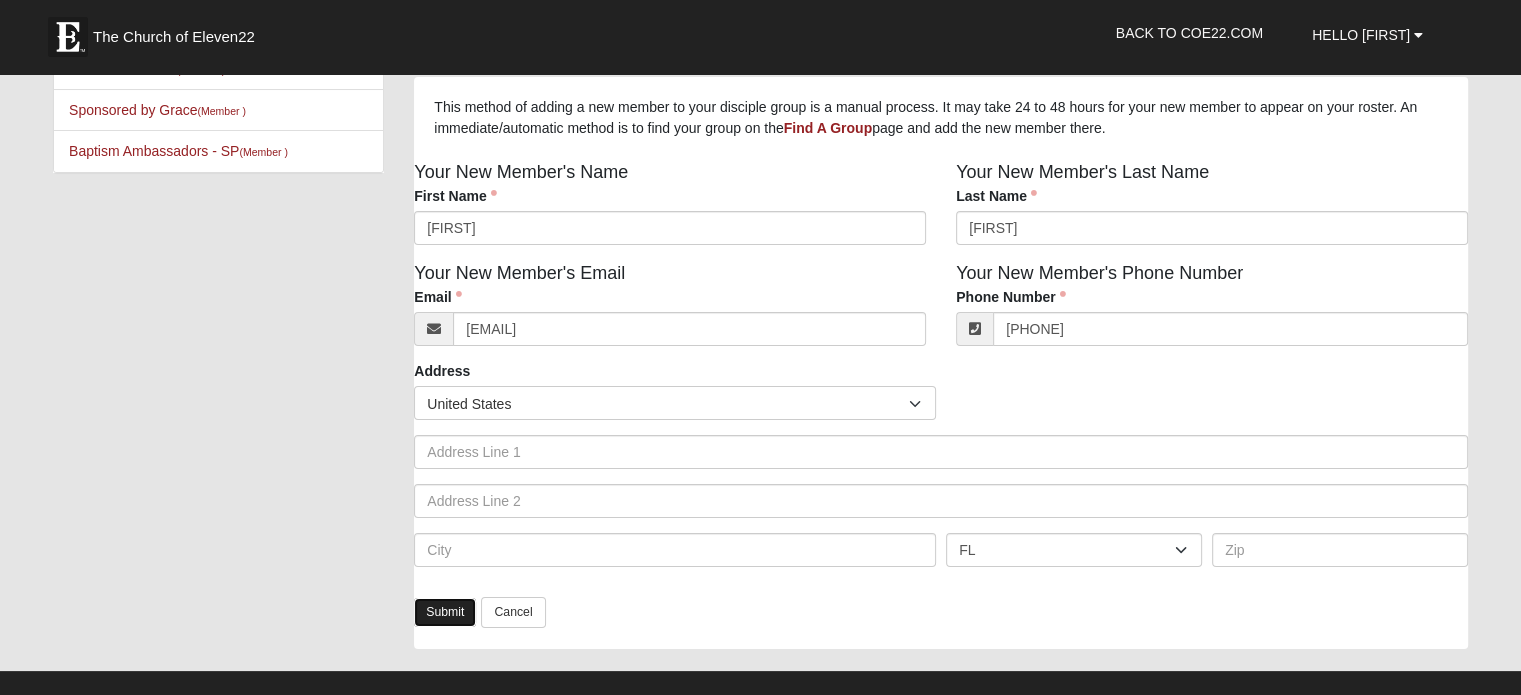 click on "Submit" at bounding box center (445, 612) 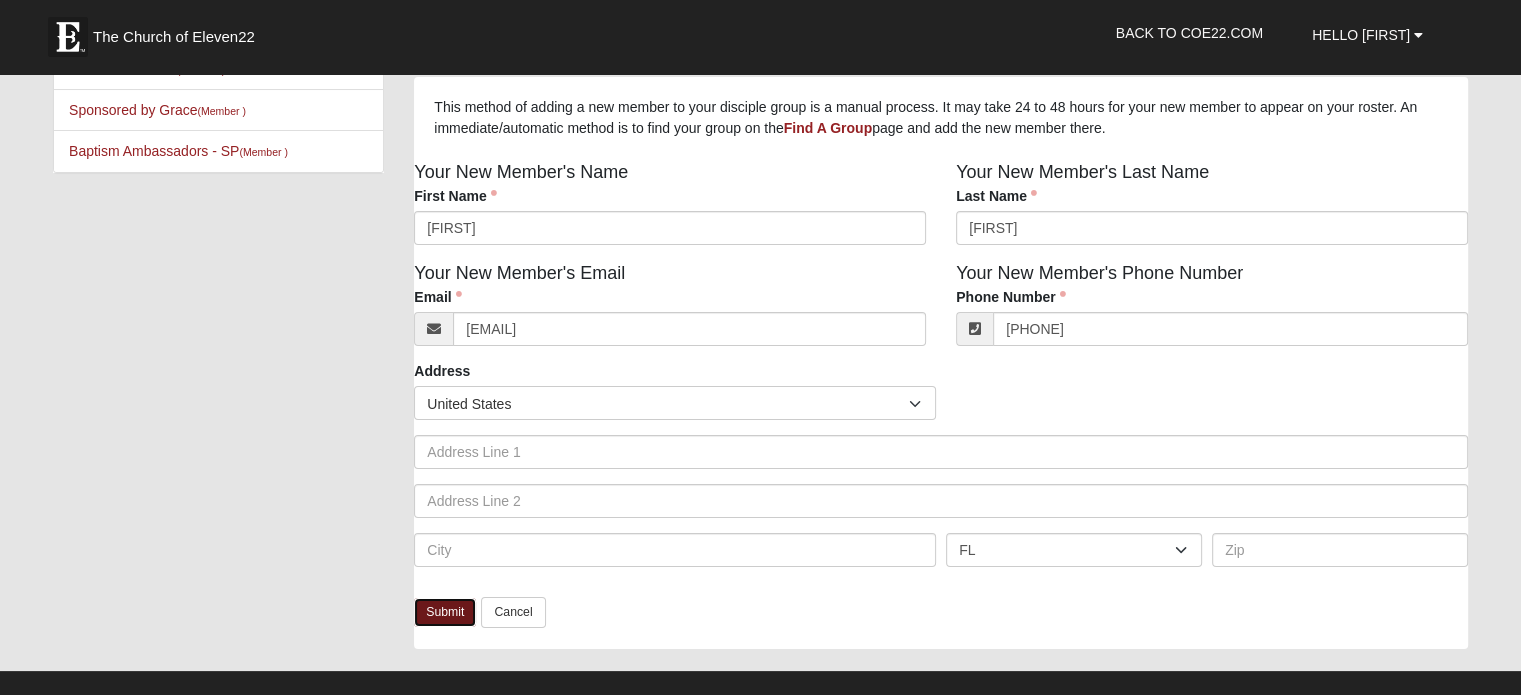 scroll, scrollTop: 0, scrollLeft: 0, axis: both 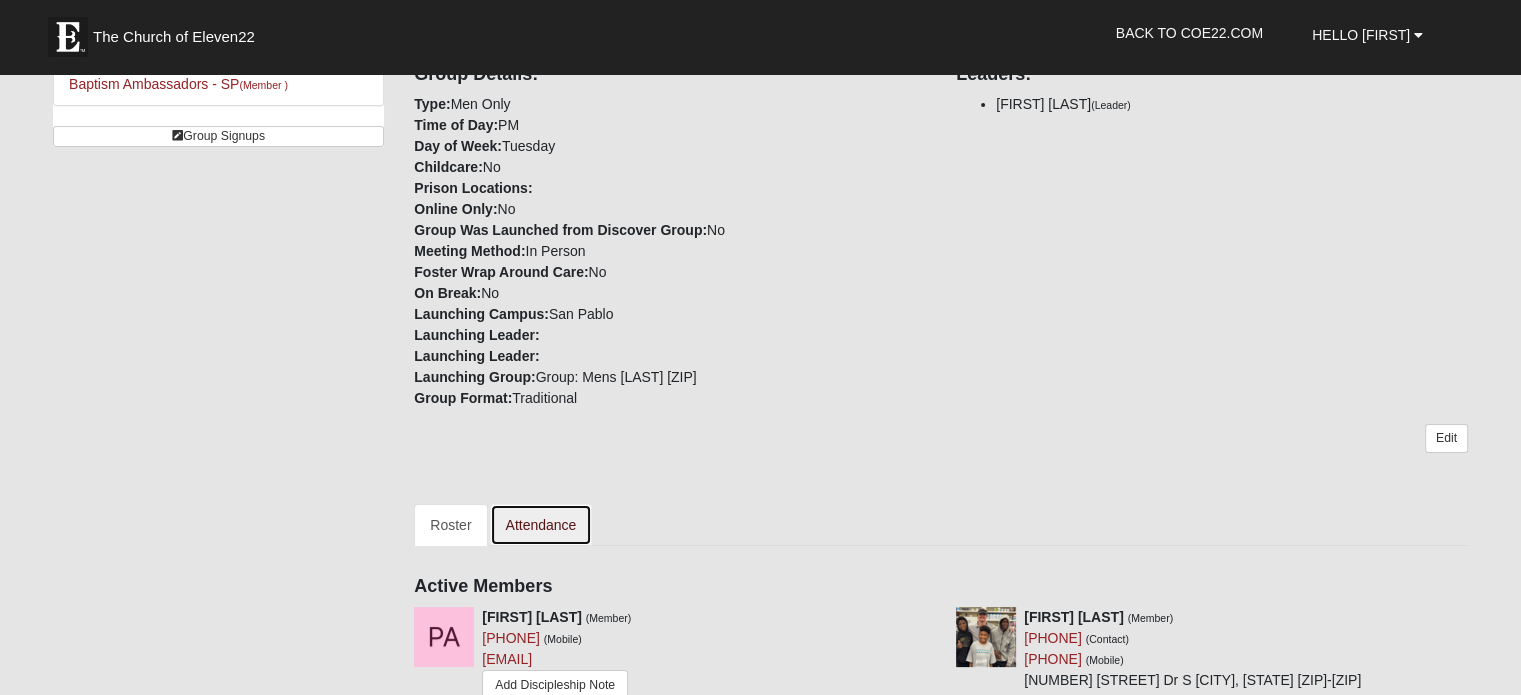 click on "Attendance" at bounding box center (541, 525) 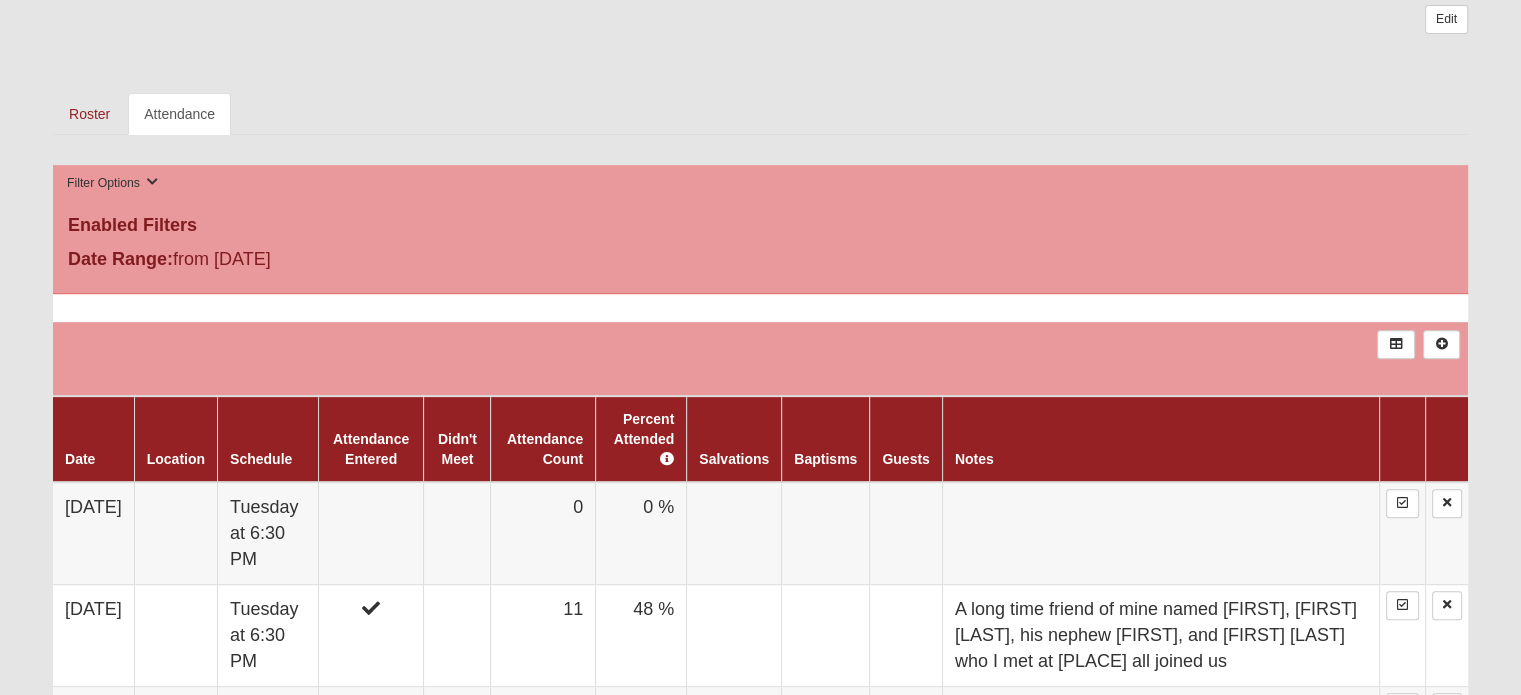 scroll, scrollTop: 683, scrollLeft: 0, axis: vertical 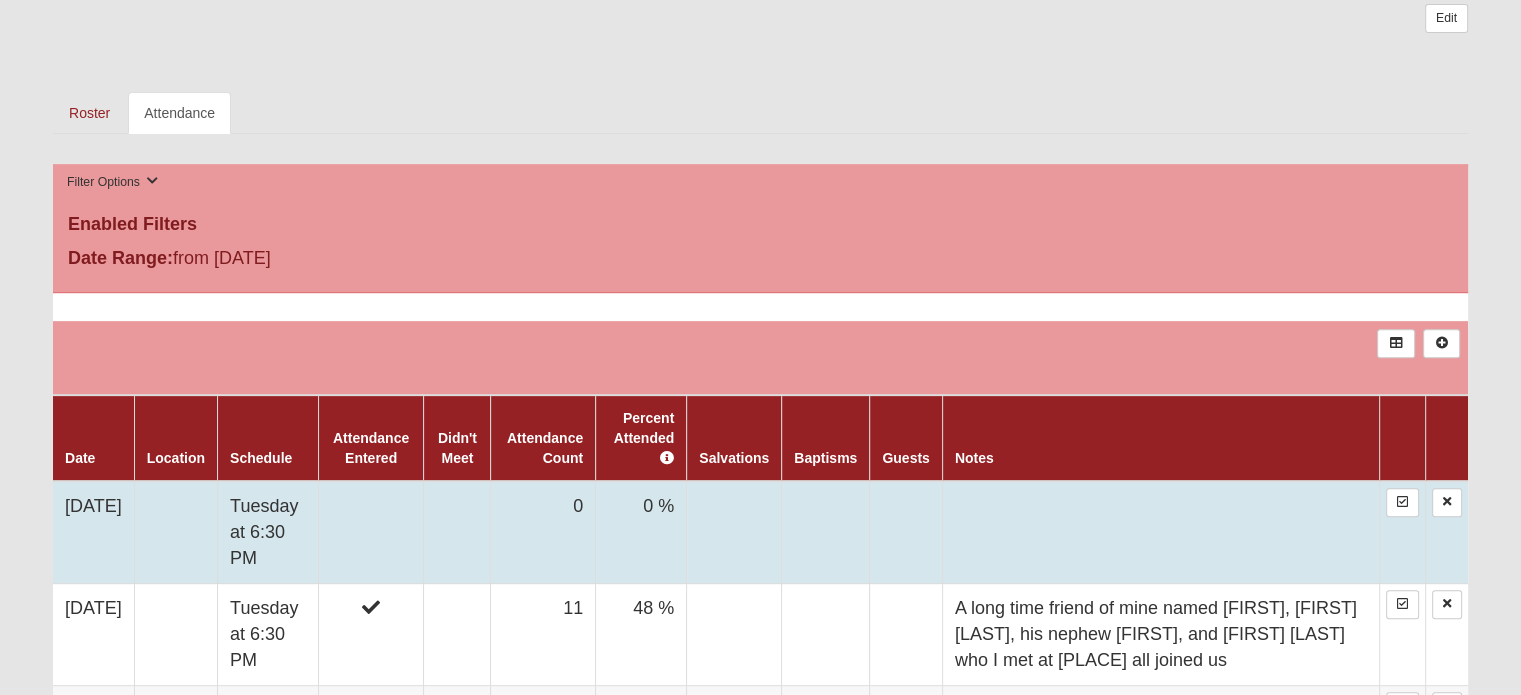 click on "0" at bounding box center [543, 532] 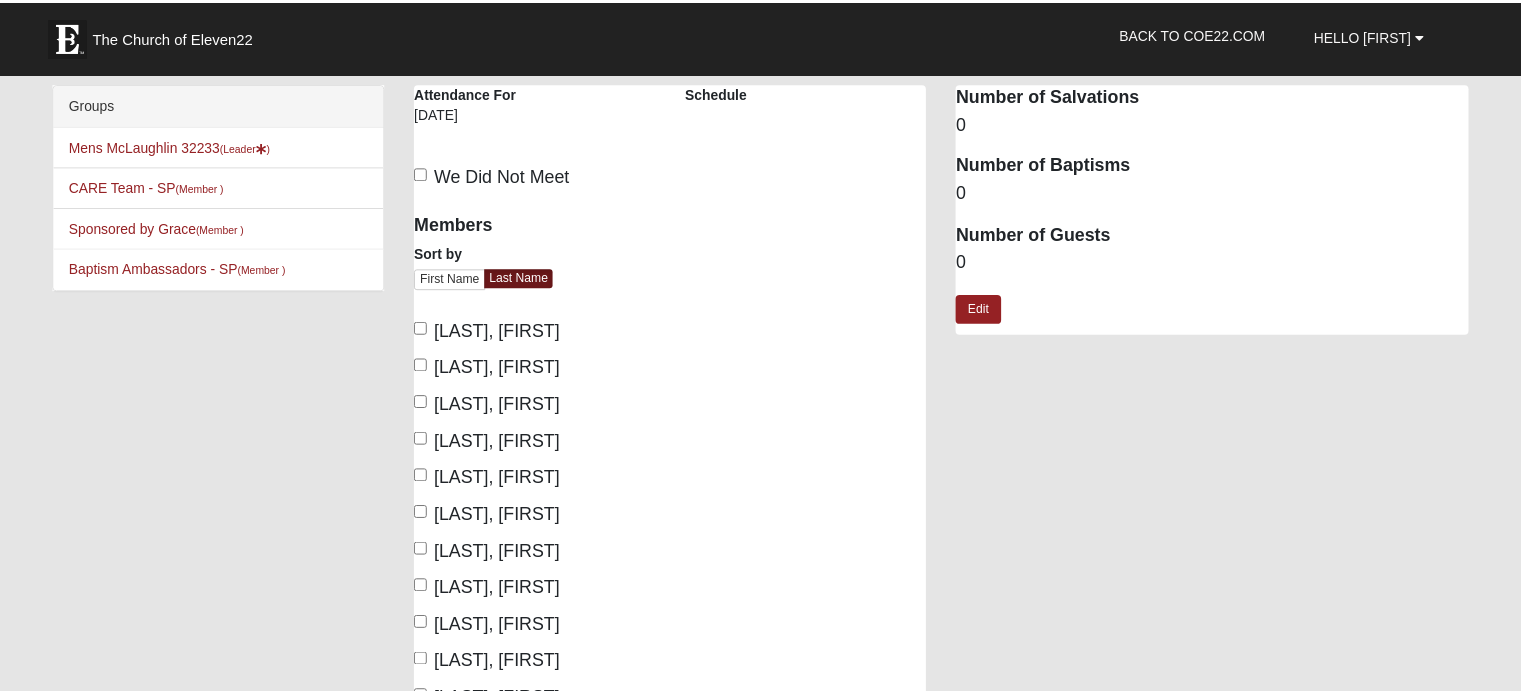 scroll, scrollTop: 0, scrollLeft: 0, axis: both 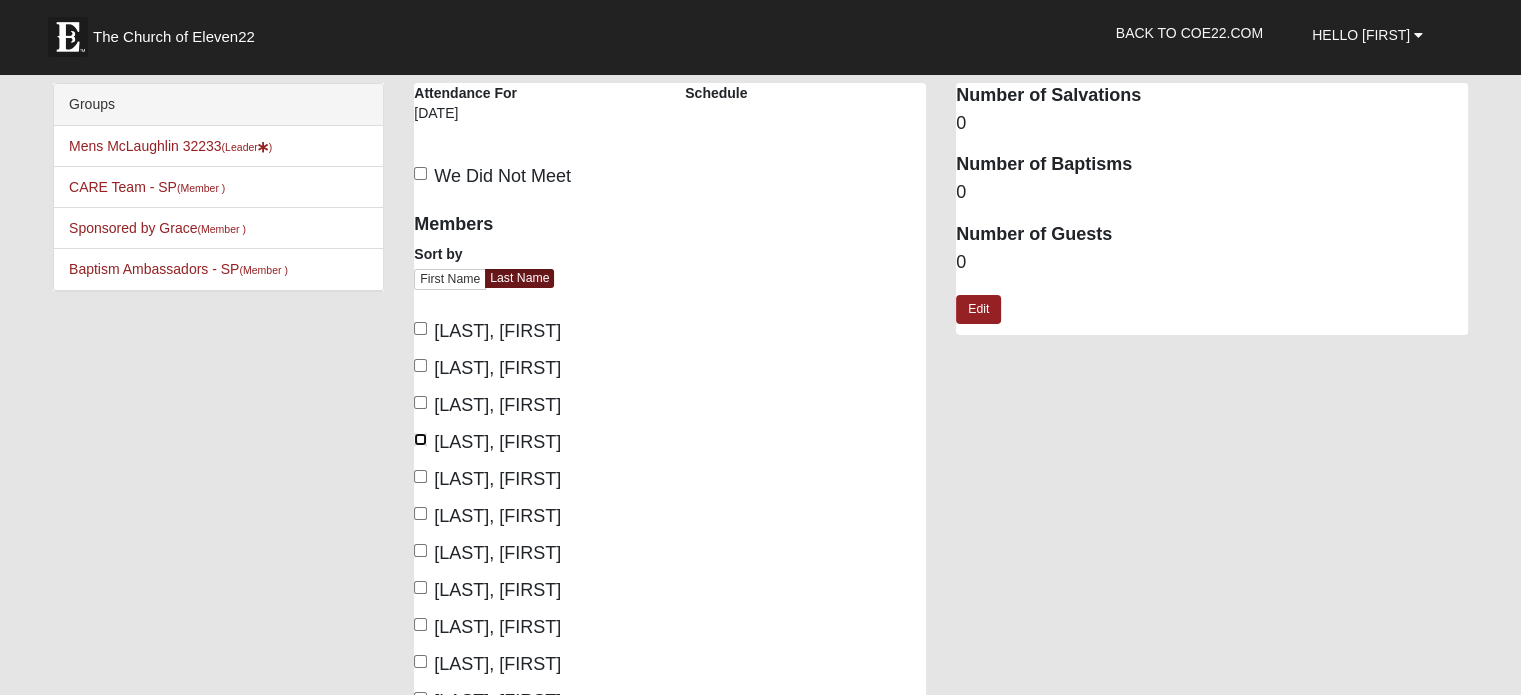 click on "[LAST], [FIRST]" at bounding box center [420, 439] 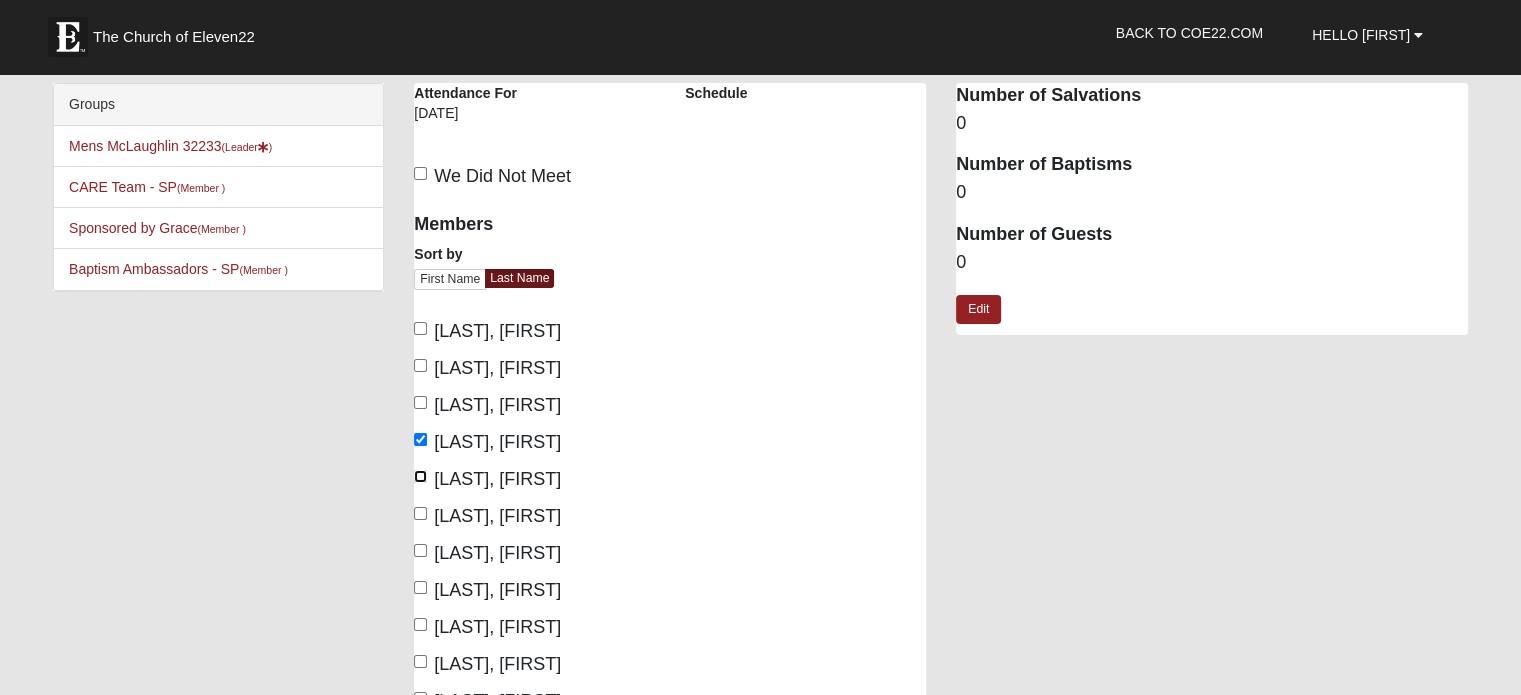 click on "[LAST], [FIRST]" at bounding box center [420, 476] 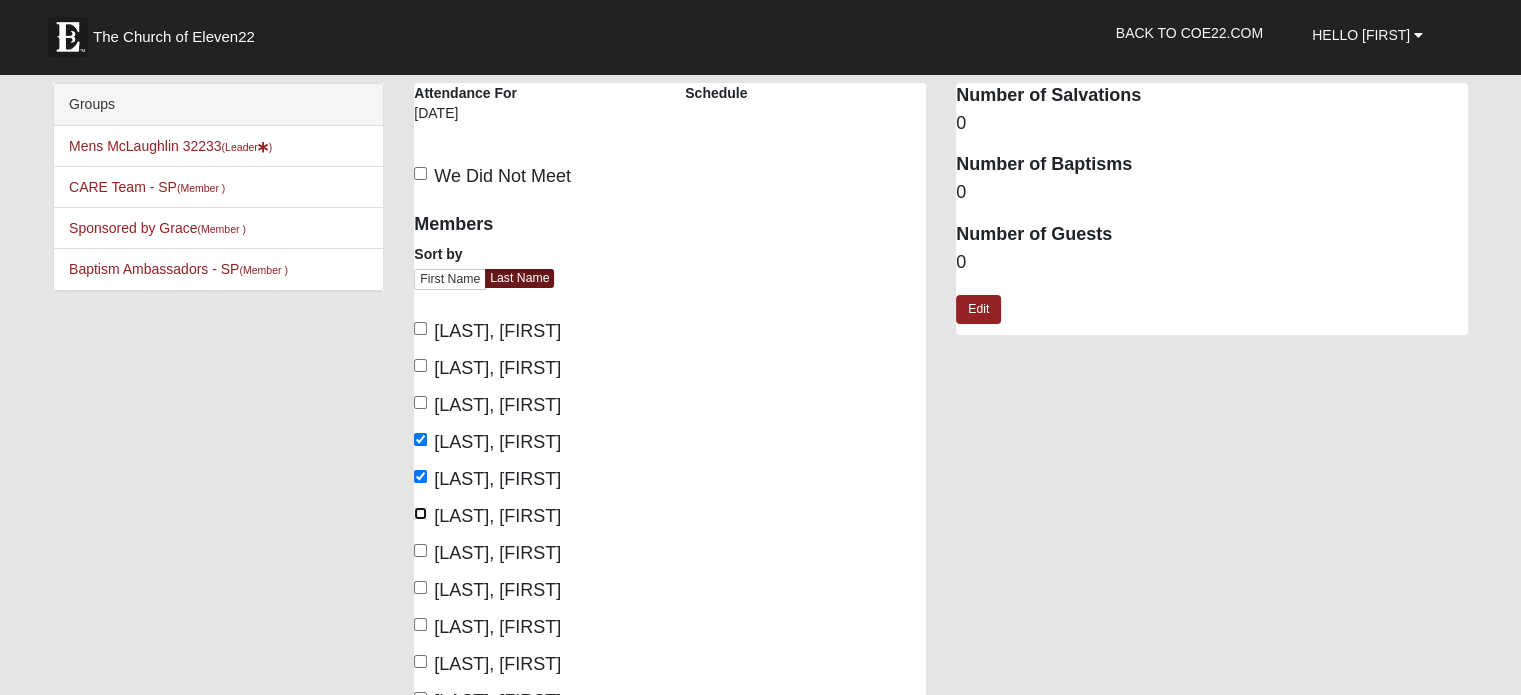 click on "[LAST], [FIRST]" at bounding box center (420, 513) 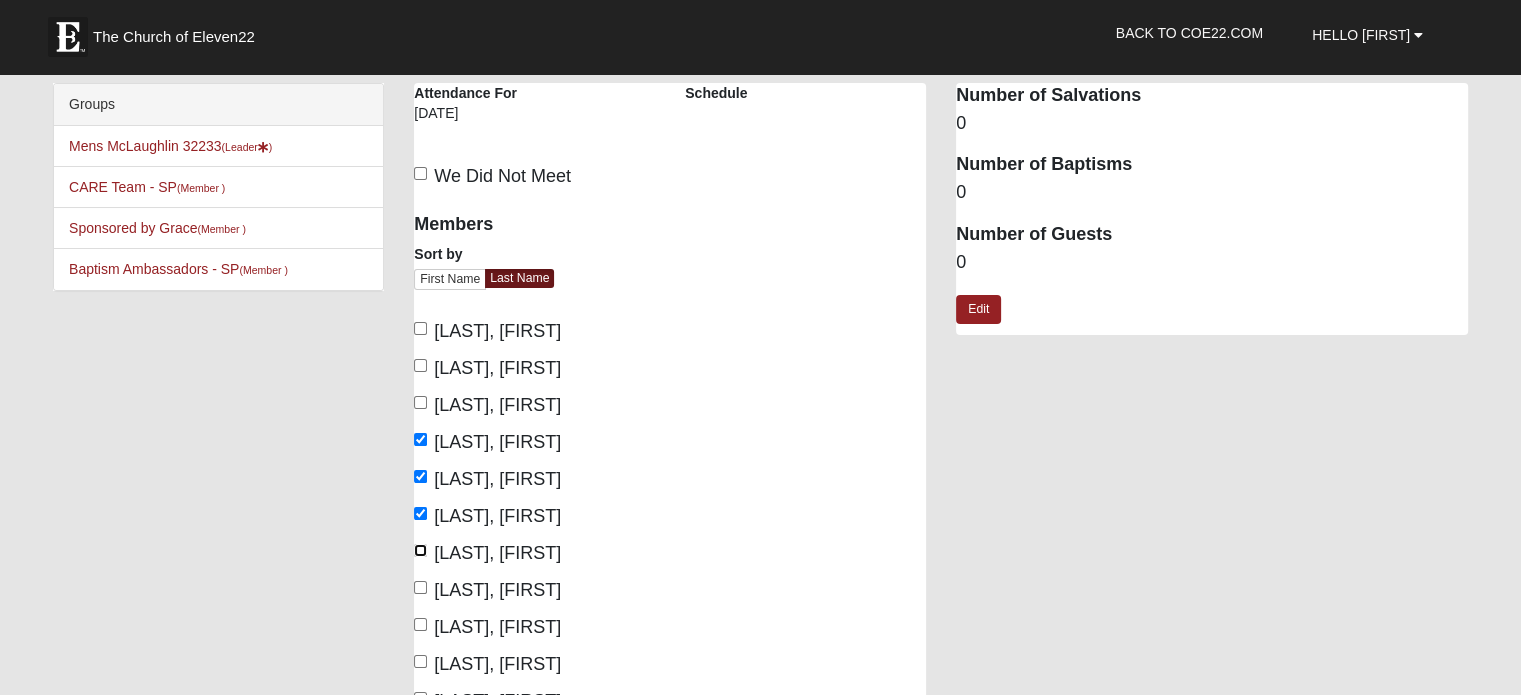 click on "[LAST], [FIRST]" at bounding box center [420, 550] 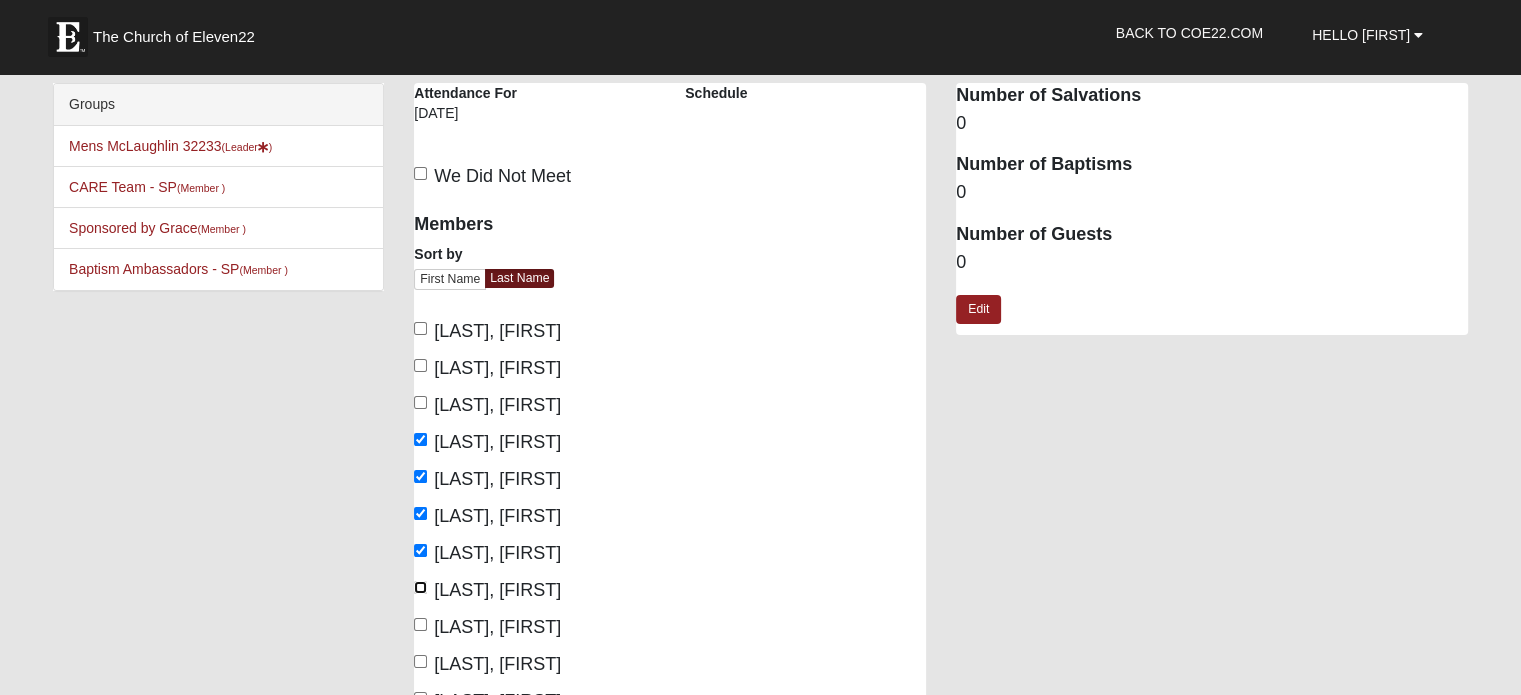 click on "[LAST], [FIRST]" at bounding box center [420, 587] 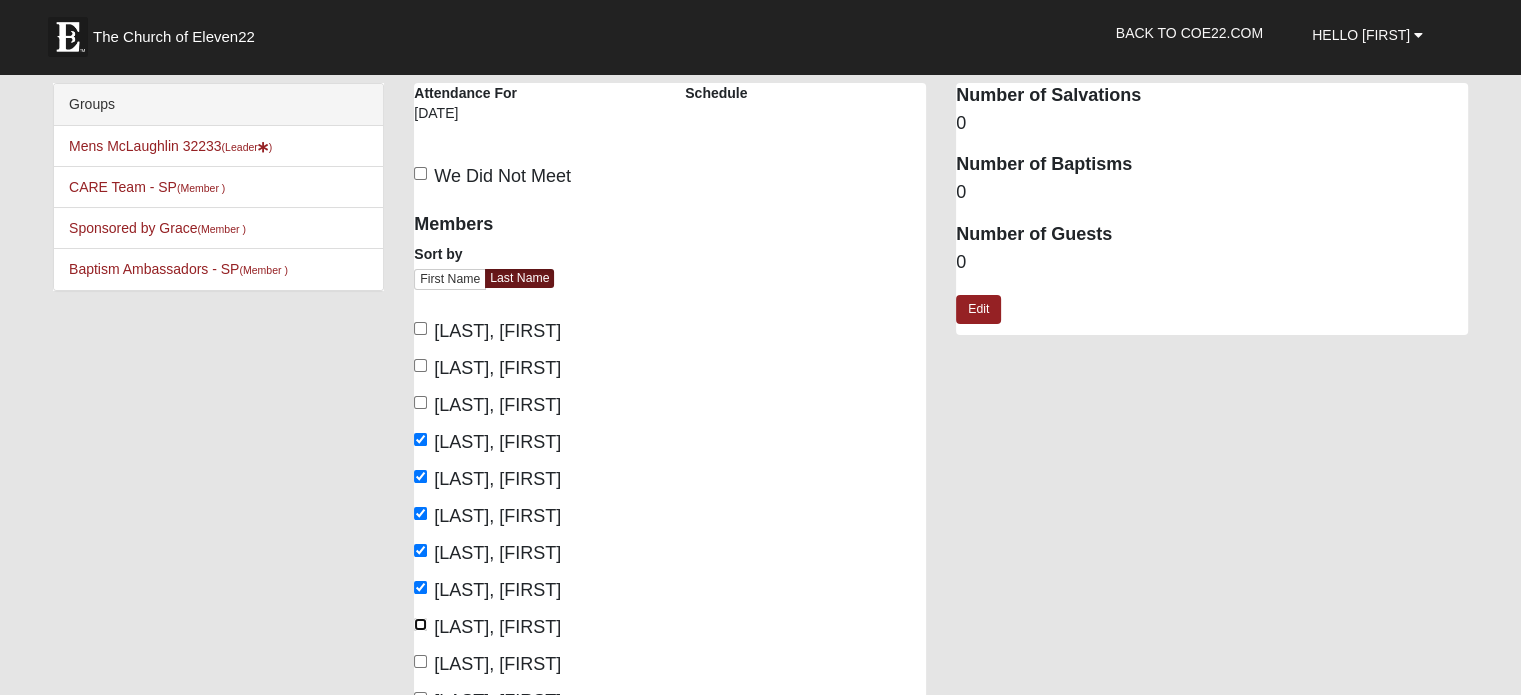 click on "[LAST], [FIRST]" at bounding box center (420, 624) 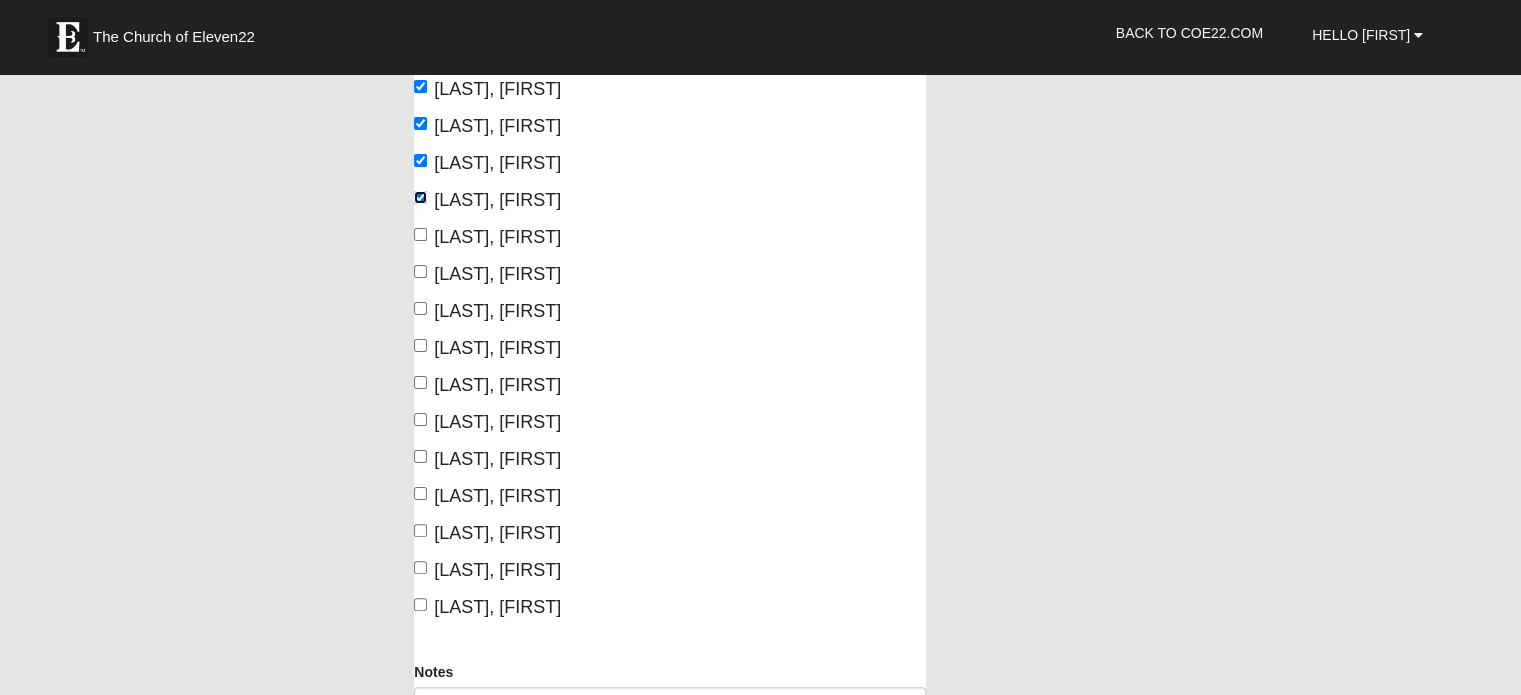 scroll, scrollTop: 428, scrollLeft: 0, axis: vertical 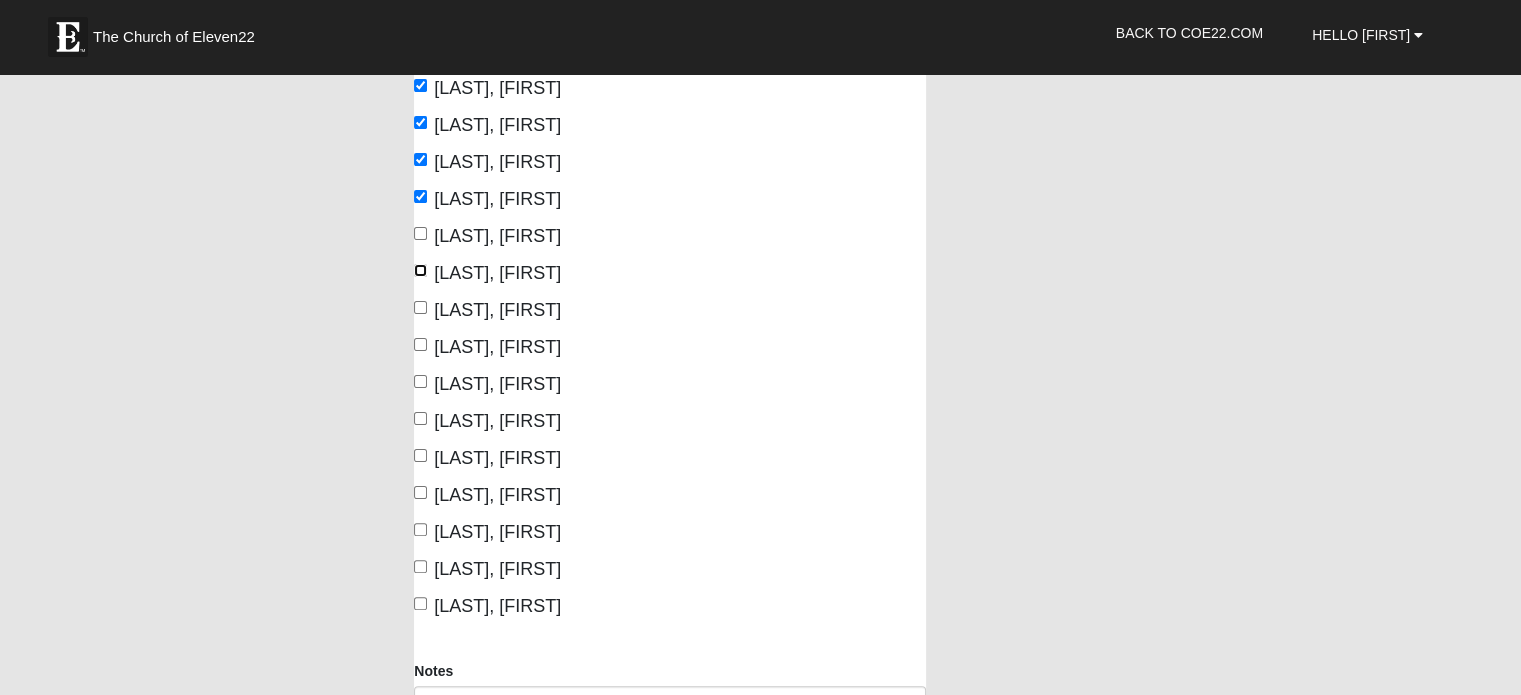 click on "[LAST], [FIRST]" at bounding box center [420, 270] 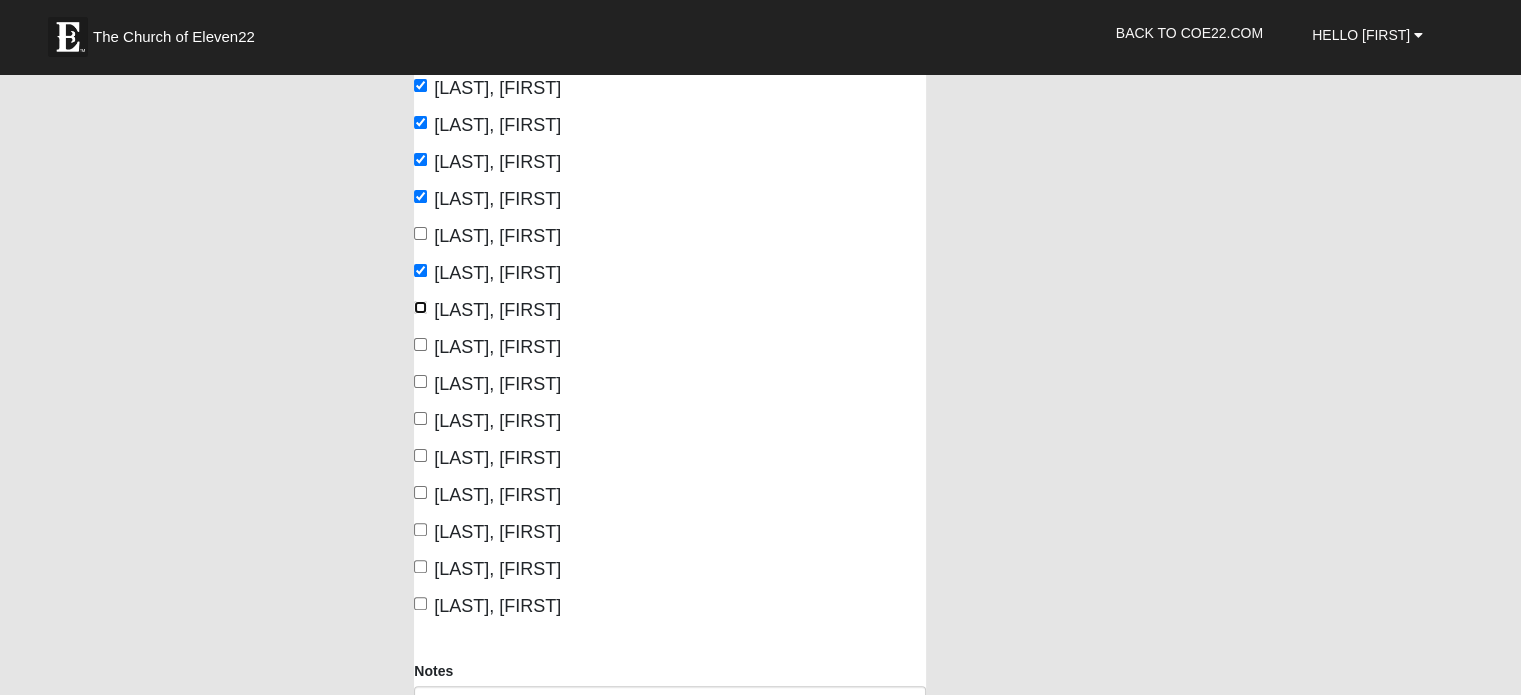 click on "[LAST], [FIRST]" at bounding box center (420, 307) 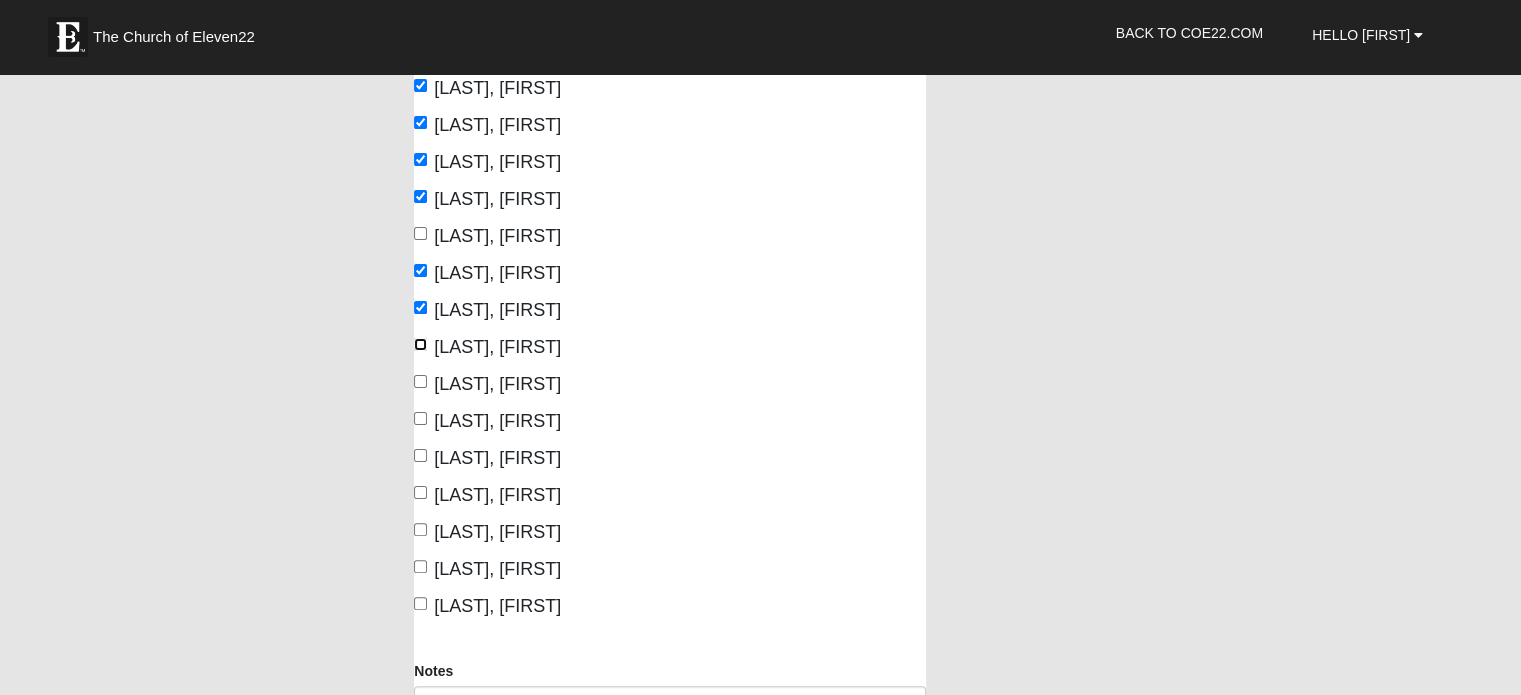 click on "Piper, David" at bounding box center [420, 344] 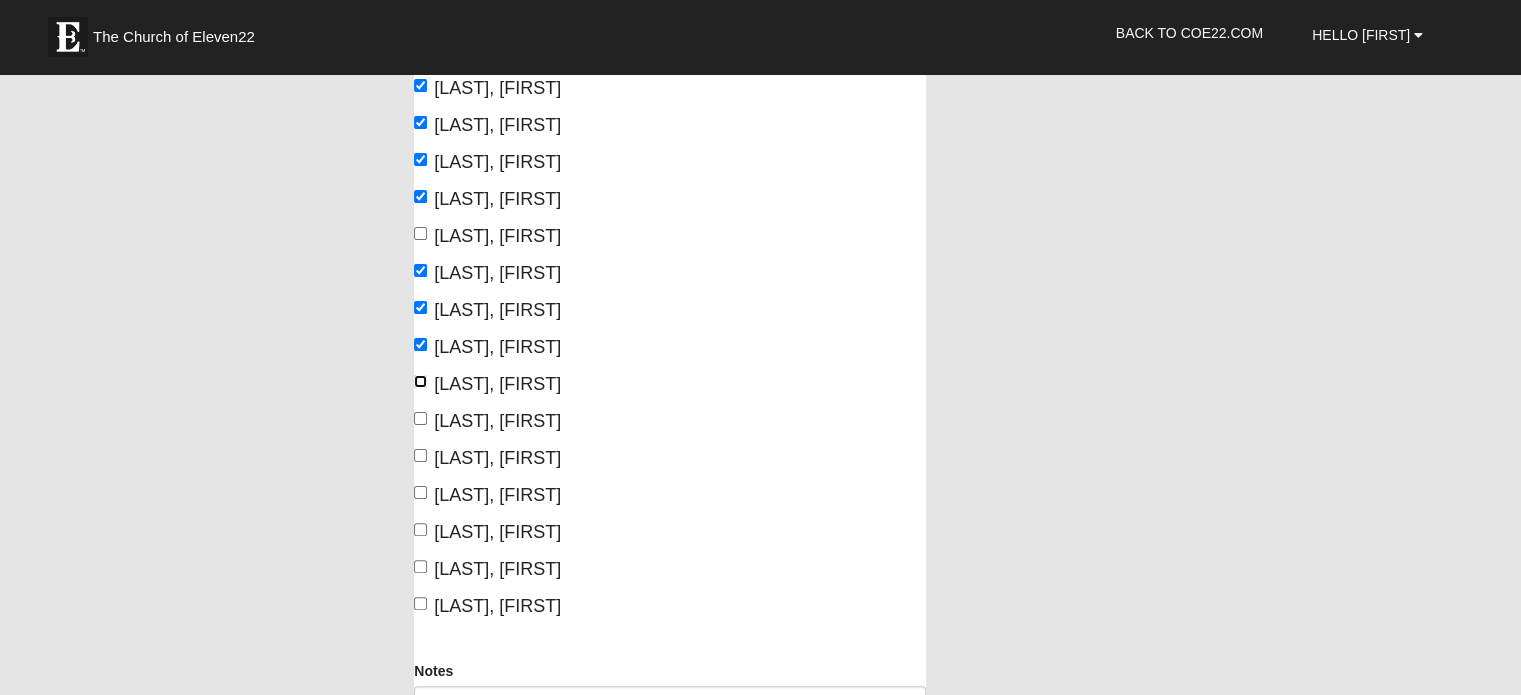 click on "Rud, Mike" at bounding box center [420, 381] 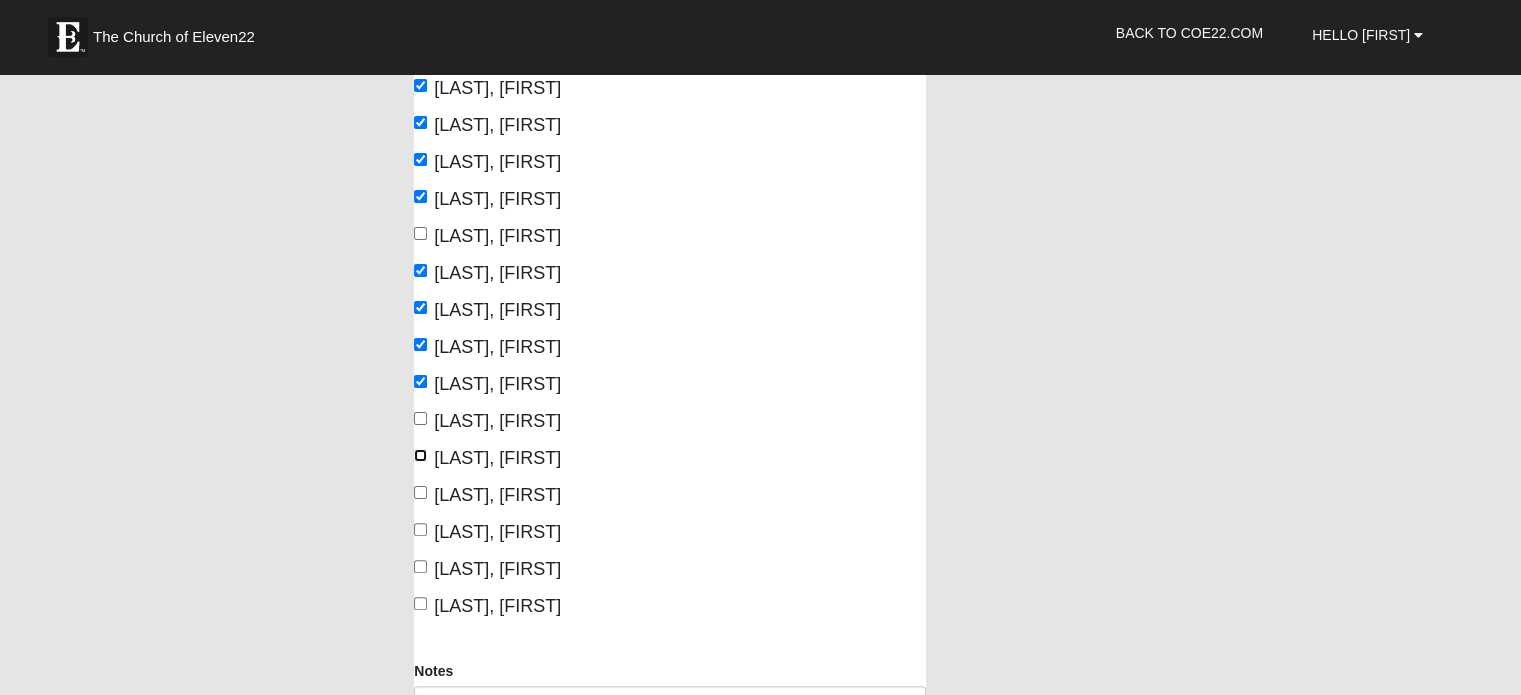 click on "Umstead, Dan" at bounding box center [420, 455] 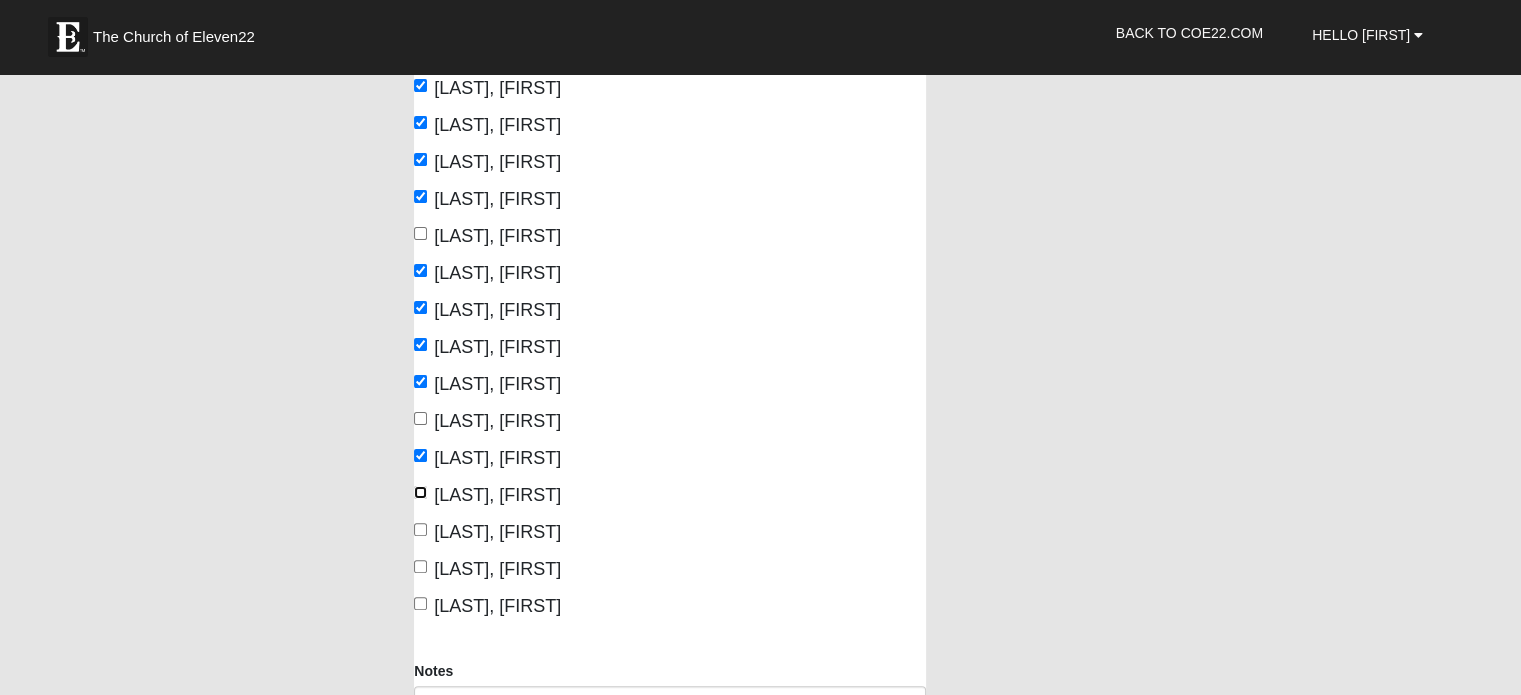 click on "Van Blaricom, Joel" at bounding box center (420, 492) 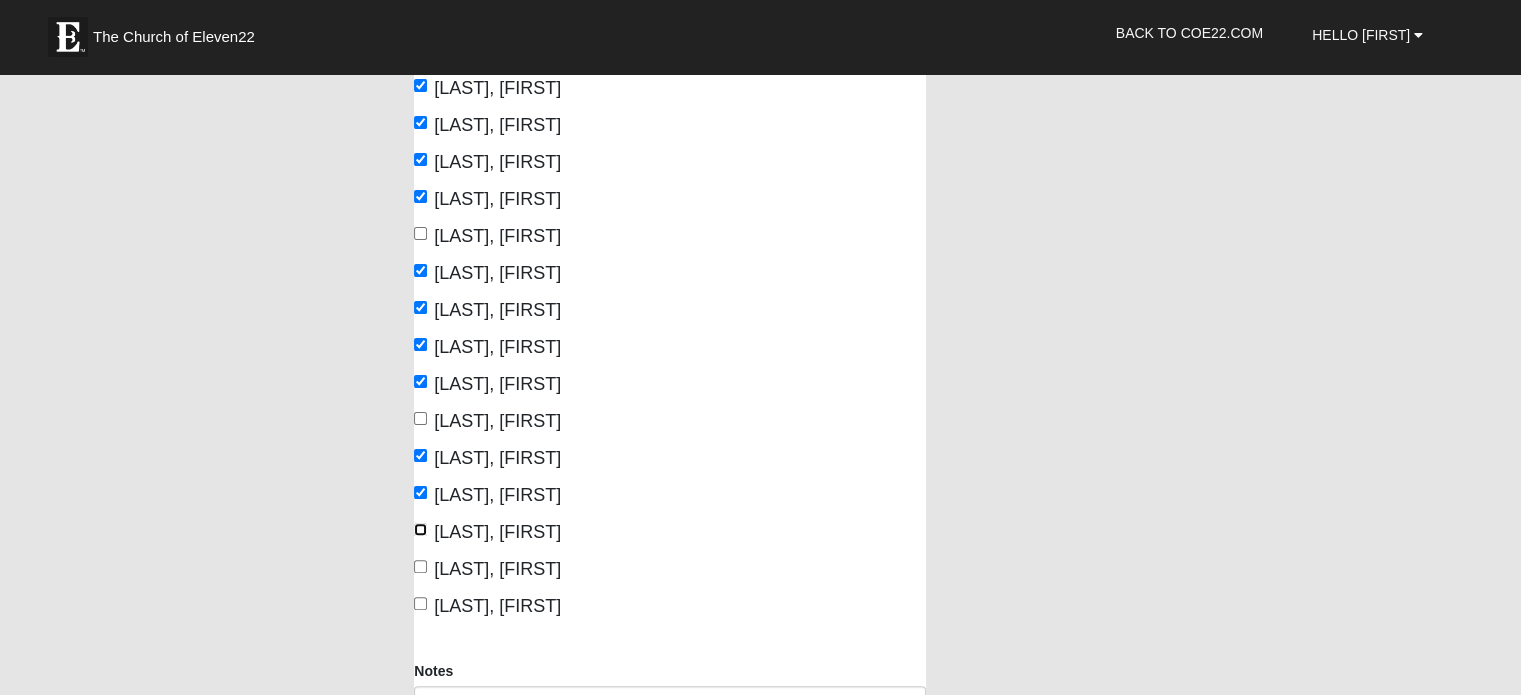 click on "Wade, Chandler" at bounding box center [420, 529] 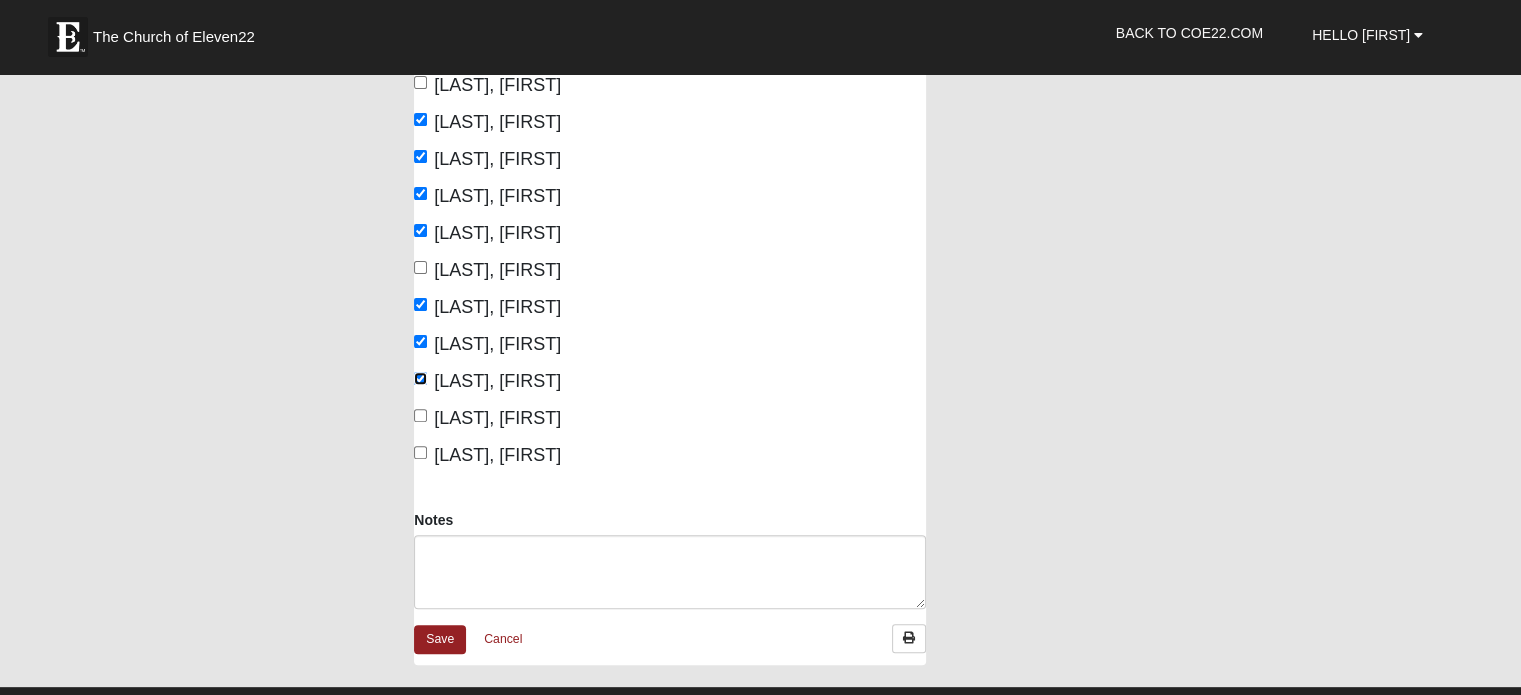 scroll, scrollTop: 582, scrollLeft: 0, axis: vertical 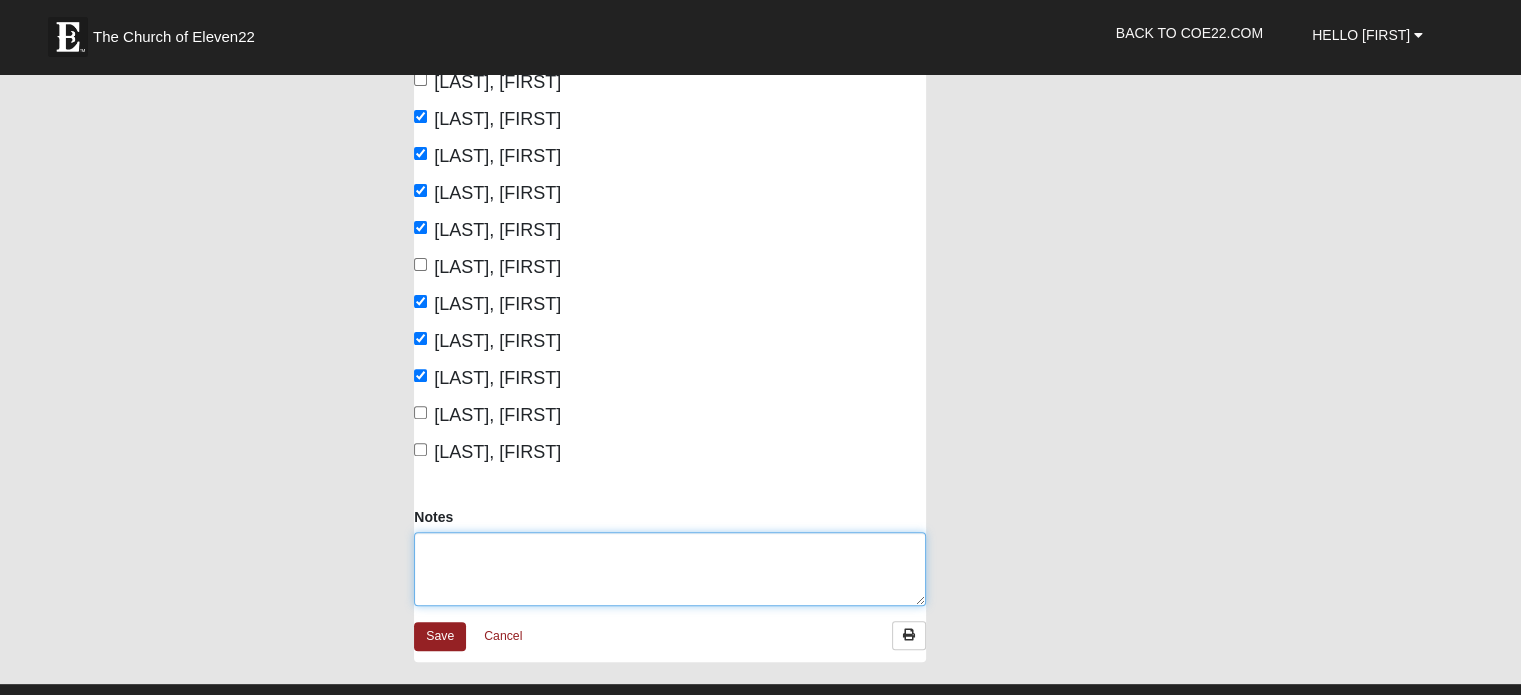 click on "Notes" at bounding box center (670, 569) 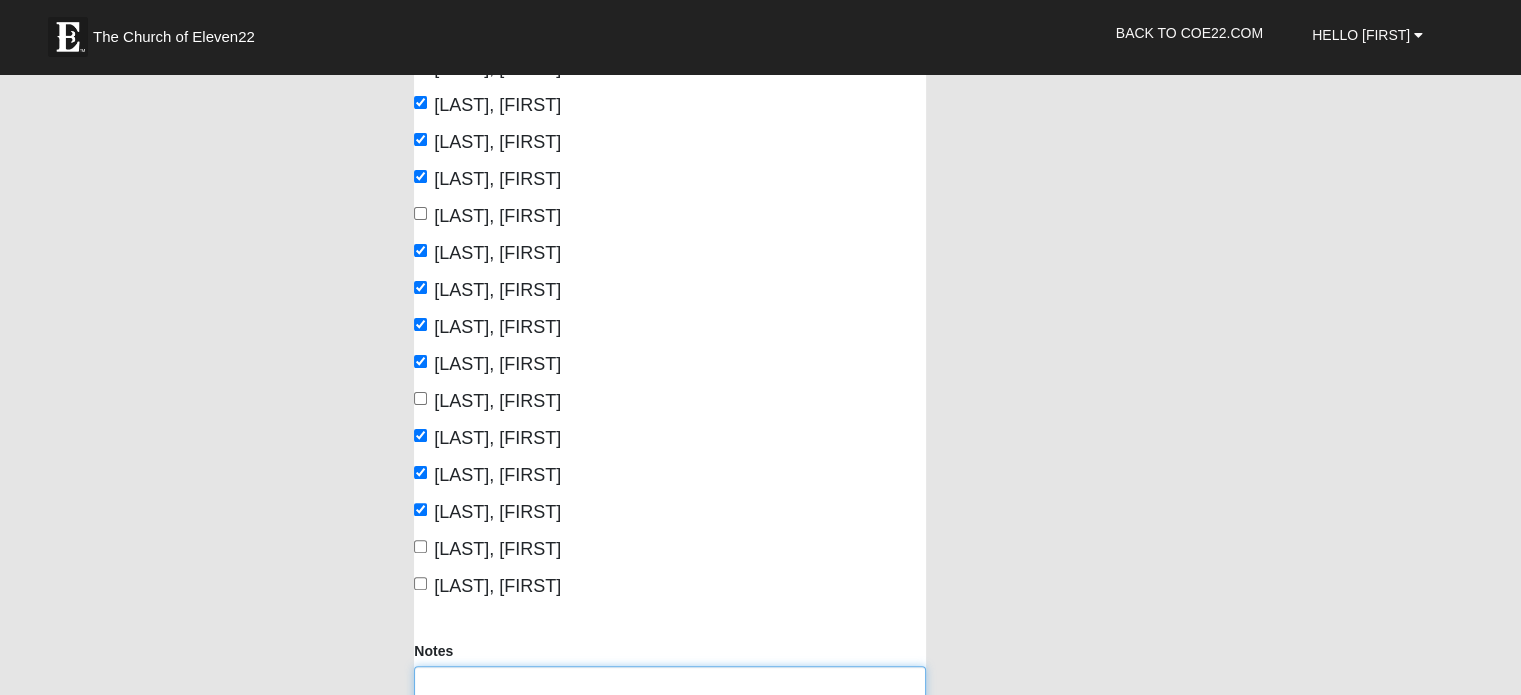scroll, scrollTop: 0, scrollLeft: 0, axis: both 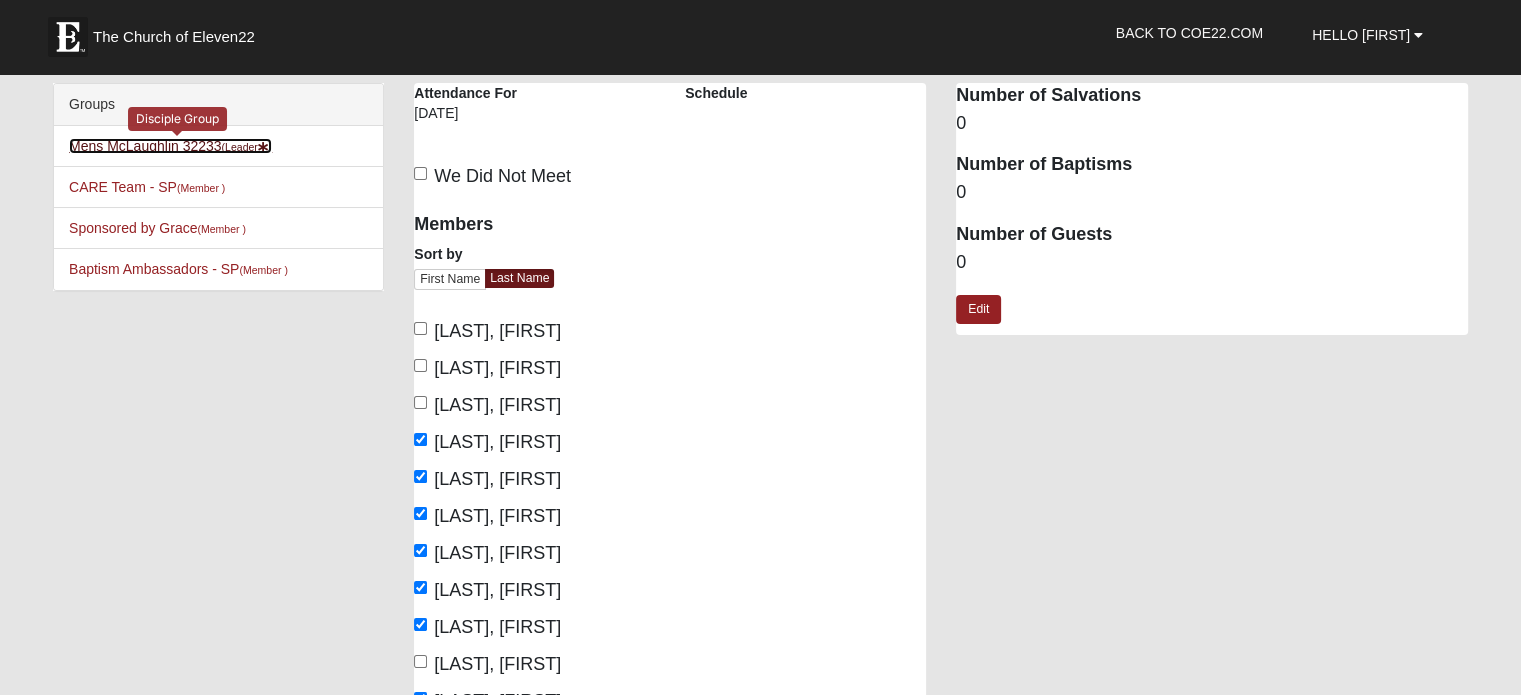 click on "Mens McLaughlin 32233  (Leader
)" at bounding box center [170, 146] 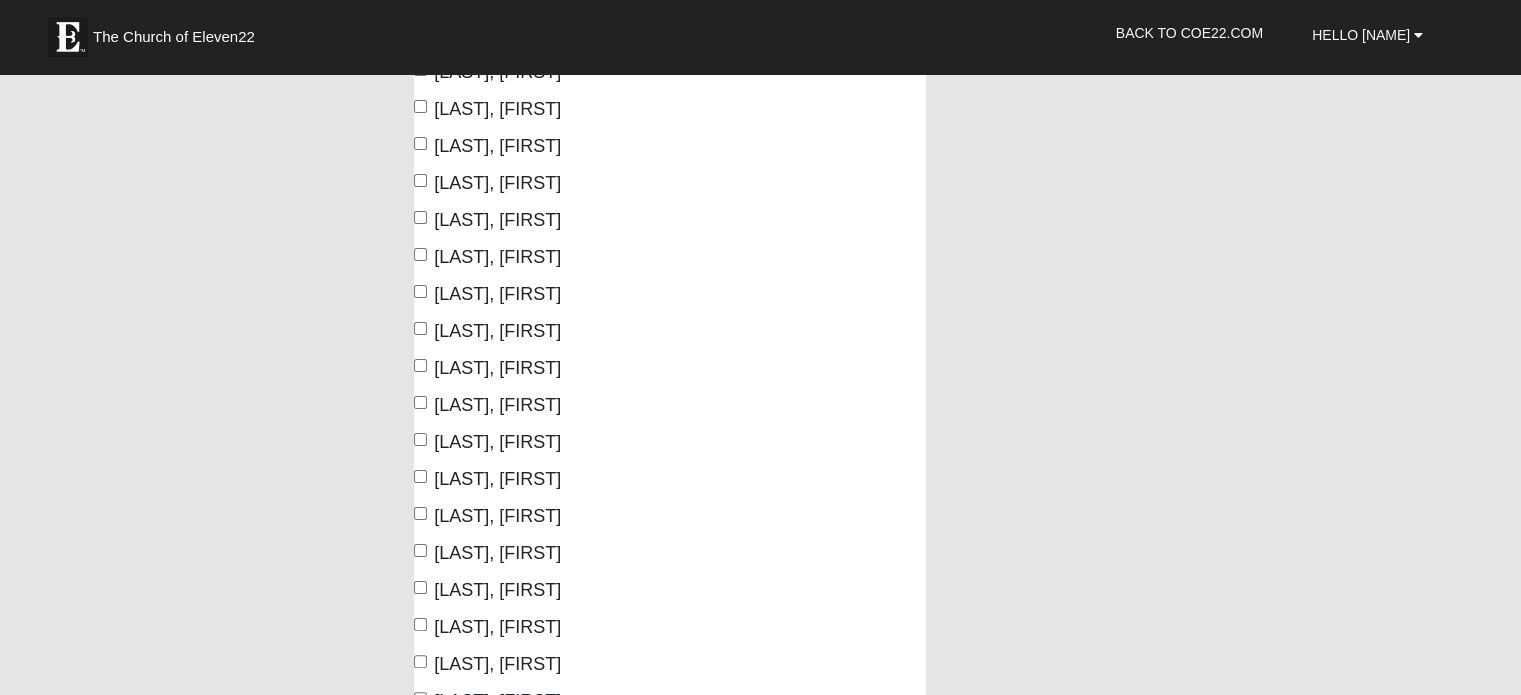 scroll, scrollTop: 0, scrollLeft: 0, axis: both 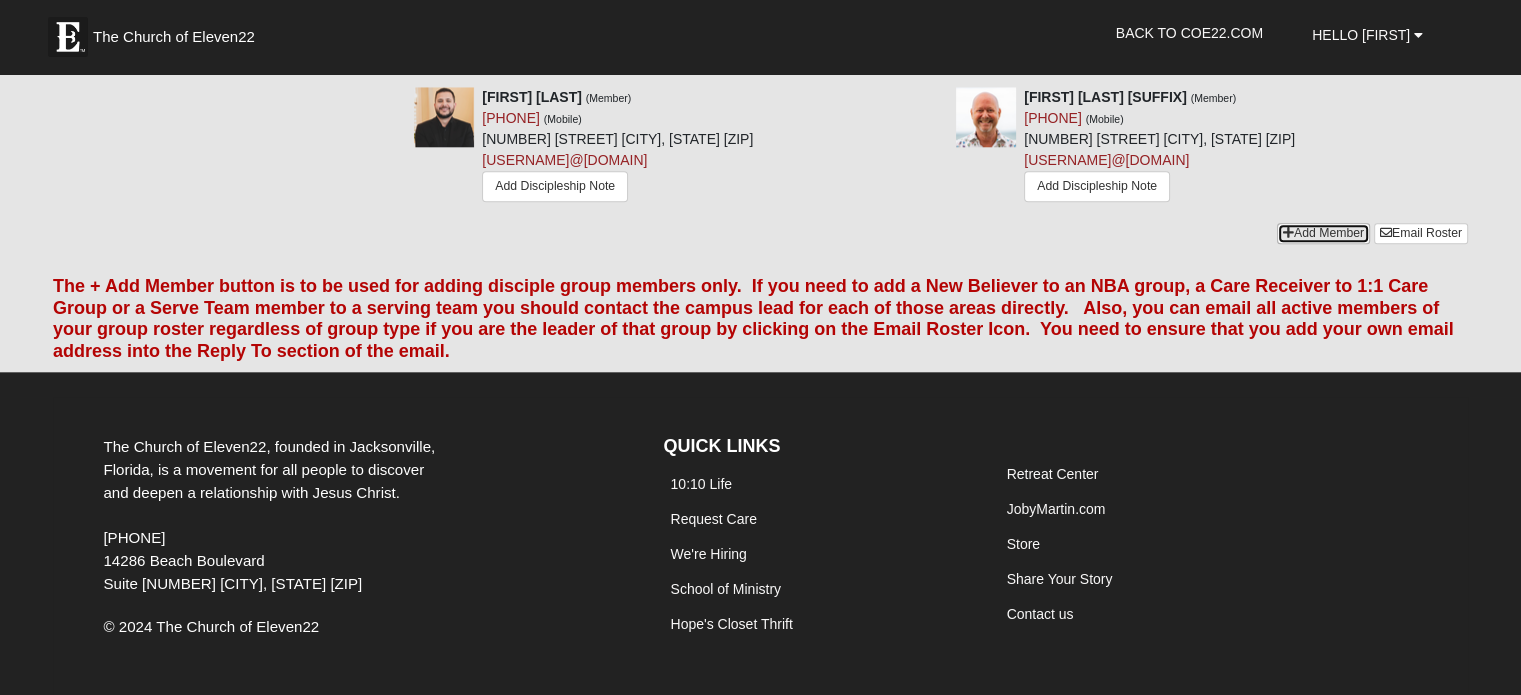 click on "Add Member" at bounding box center [1323, 233] 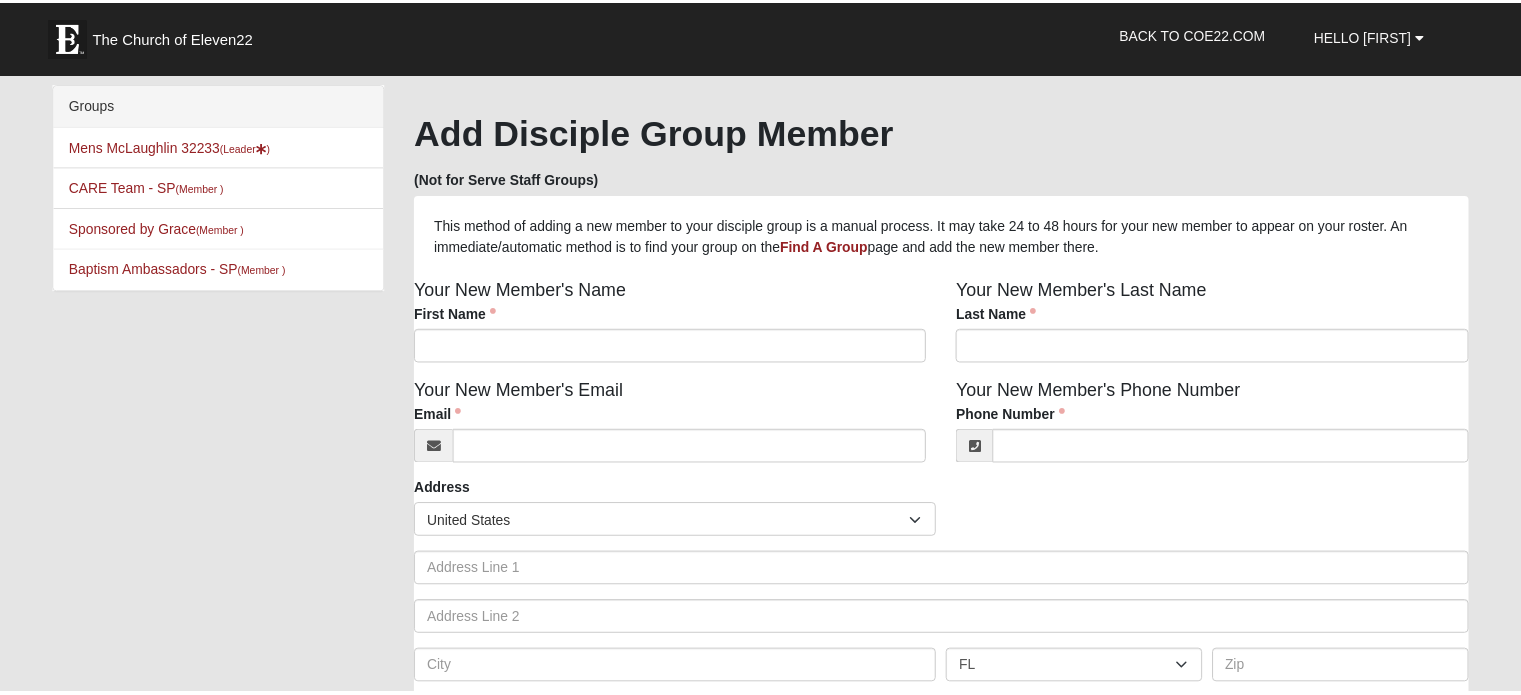 scroll, scrollTop: 0, scrollLeft: 0, axis: both 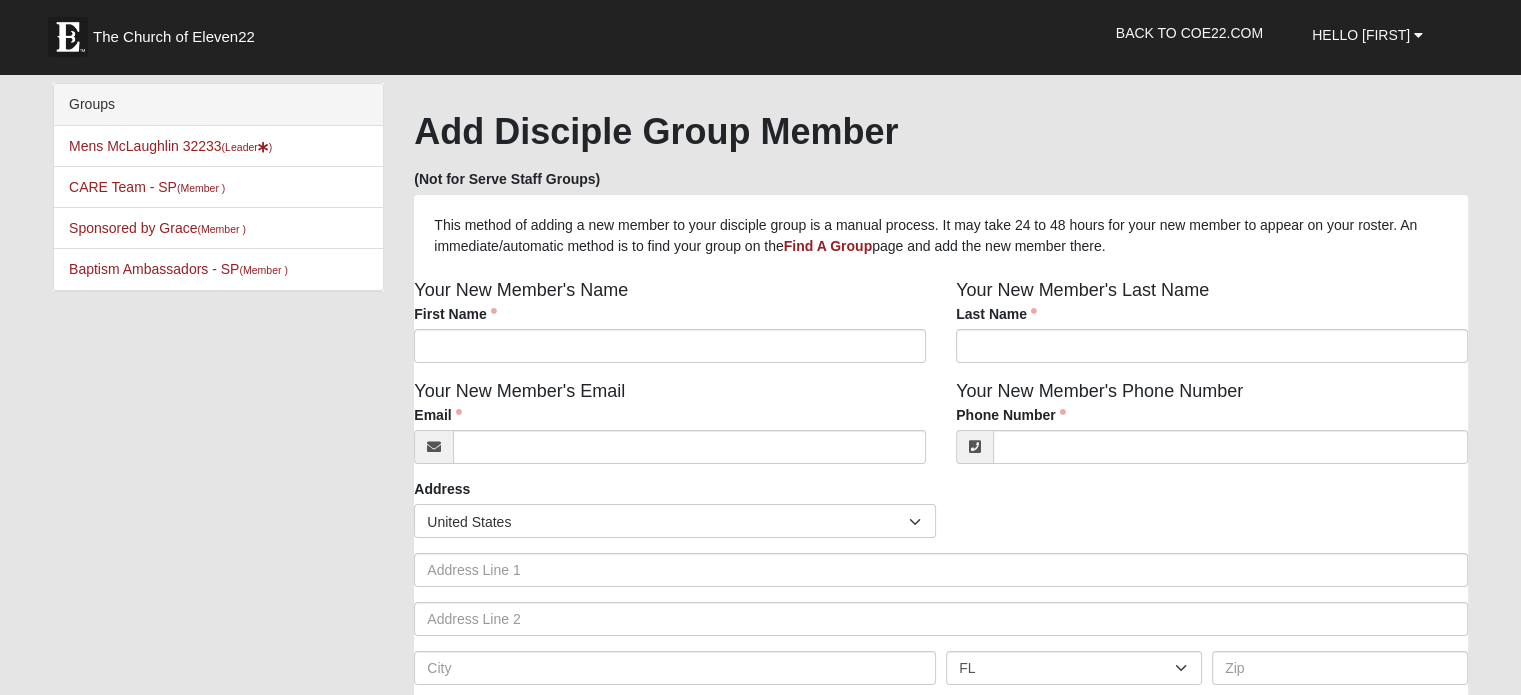 click on "First Name
First Name is required." at bounding box center (670, 333) 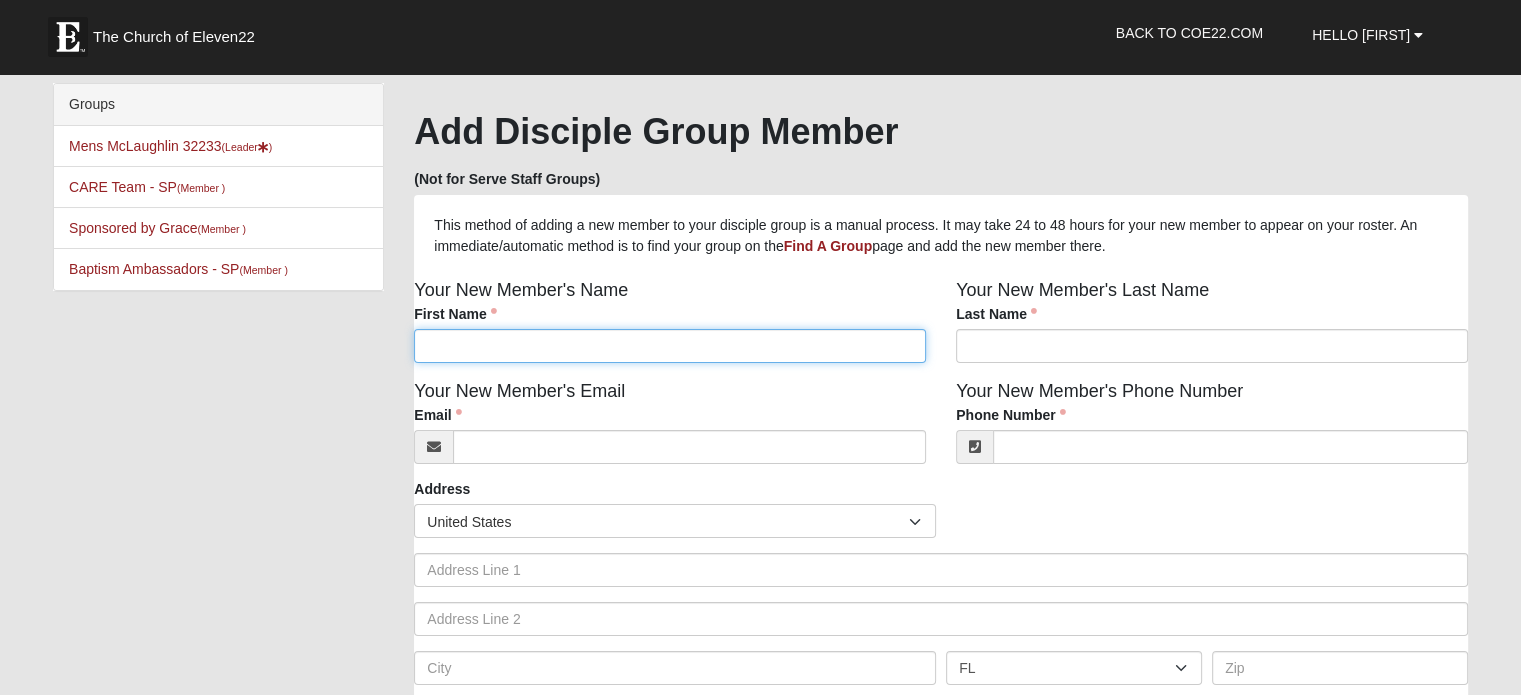 click on "First Name" at bounding box center [670, 346] 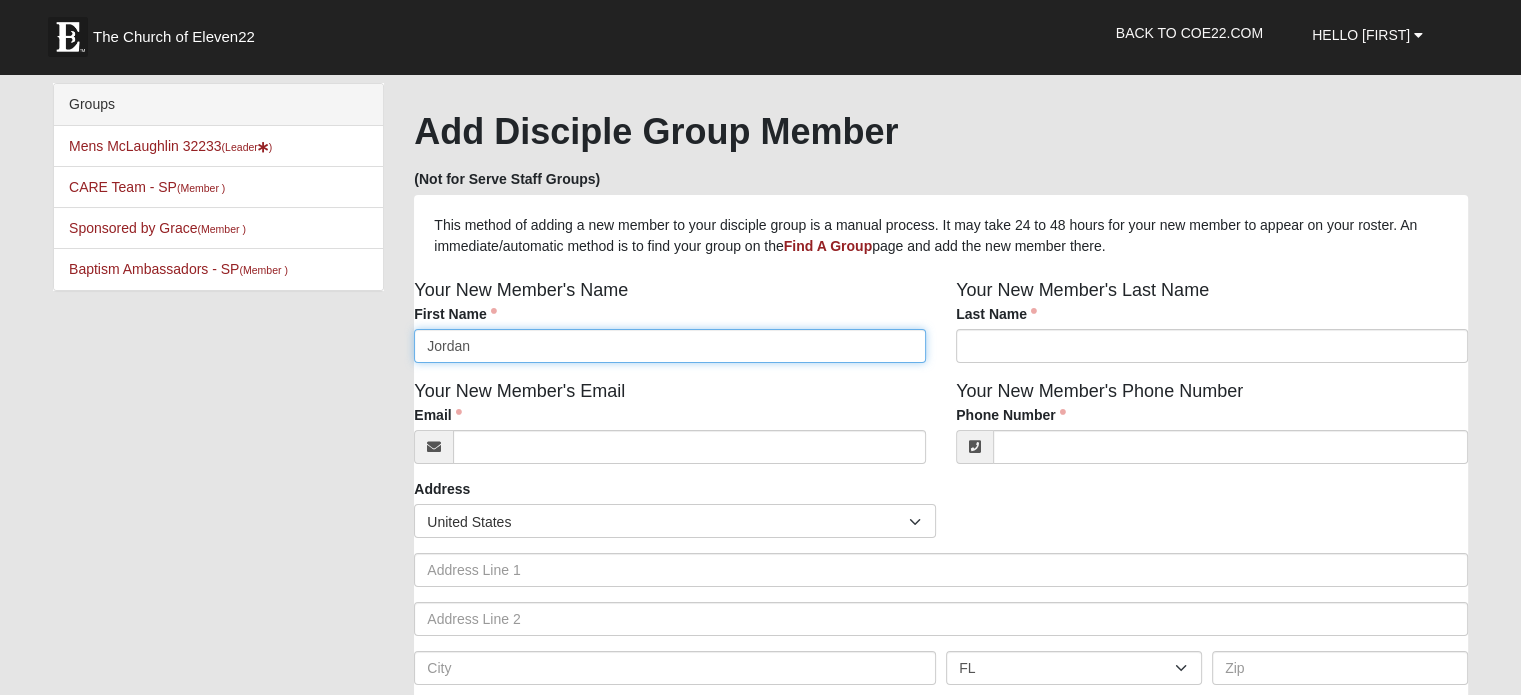 type on "Jordan" 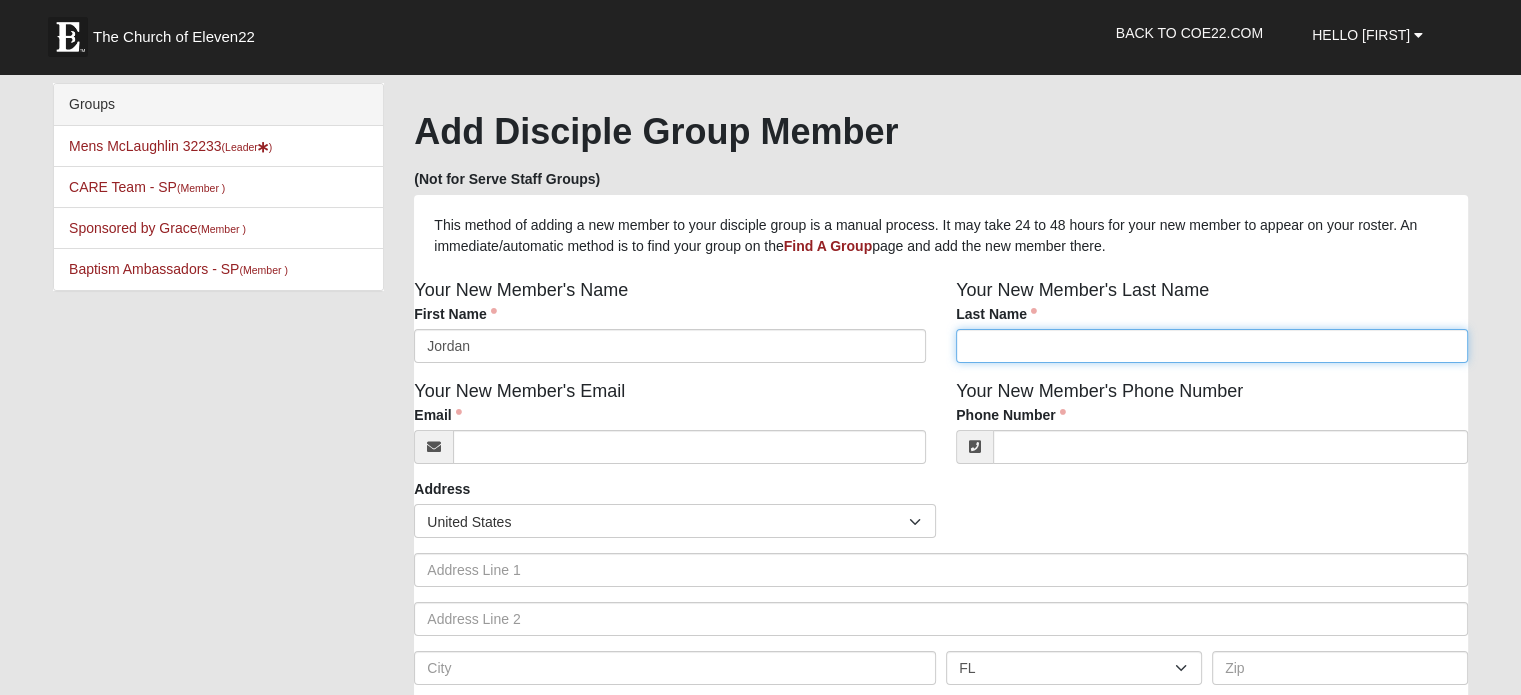 type on "J" 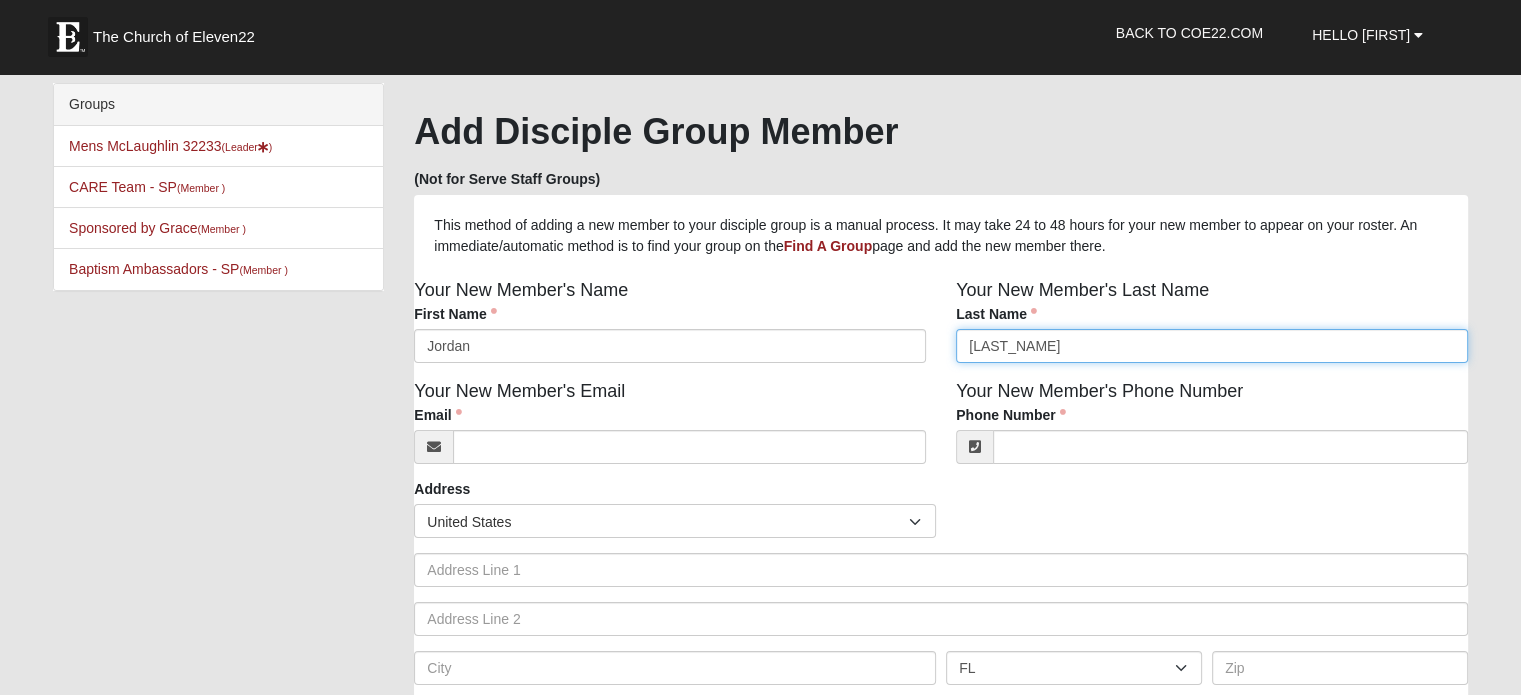 type on "Keagle" 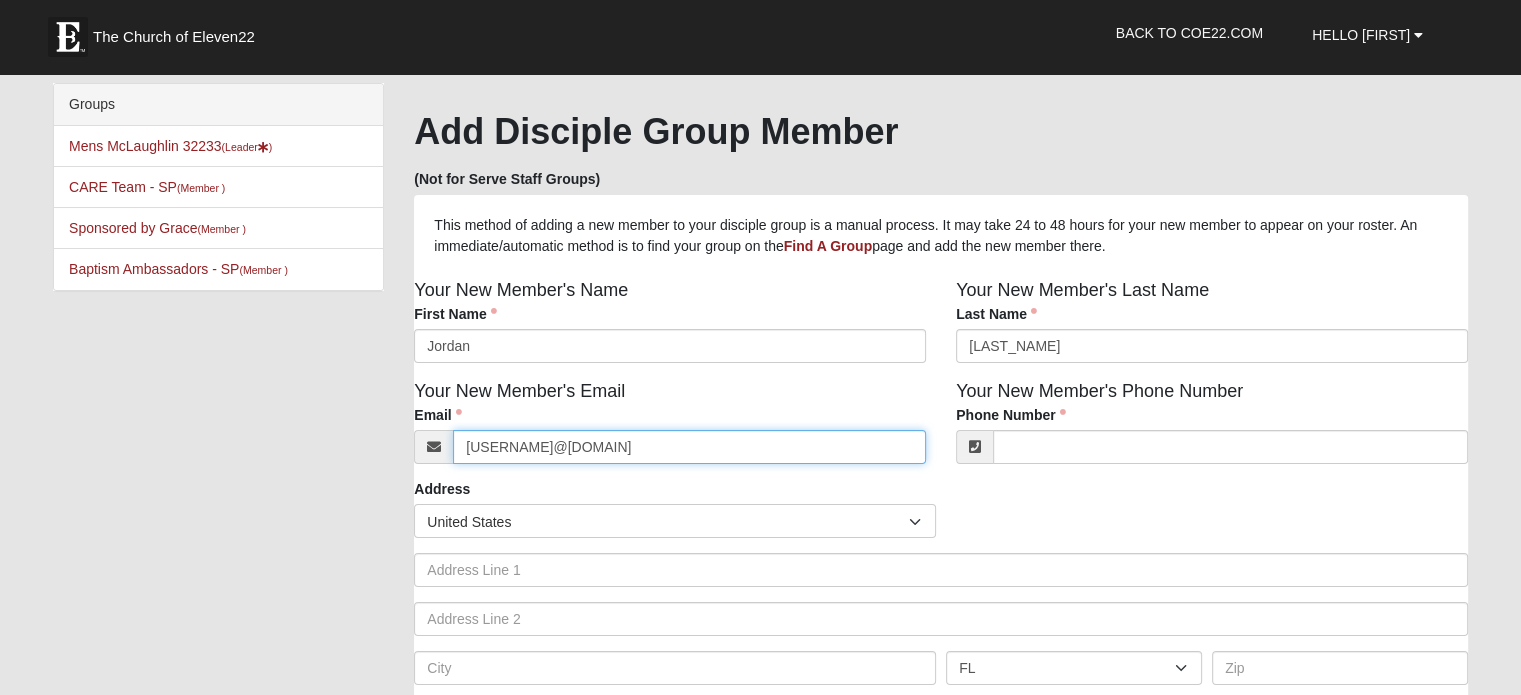 type on "jordan.d,keagle@gmail.com" 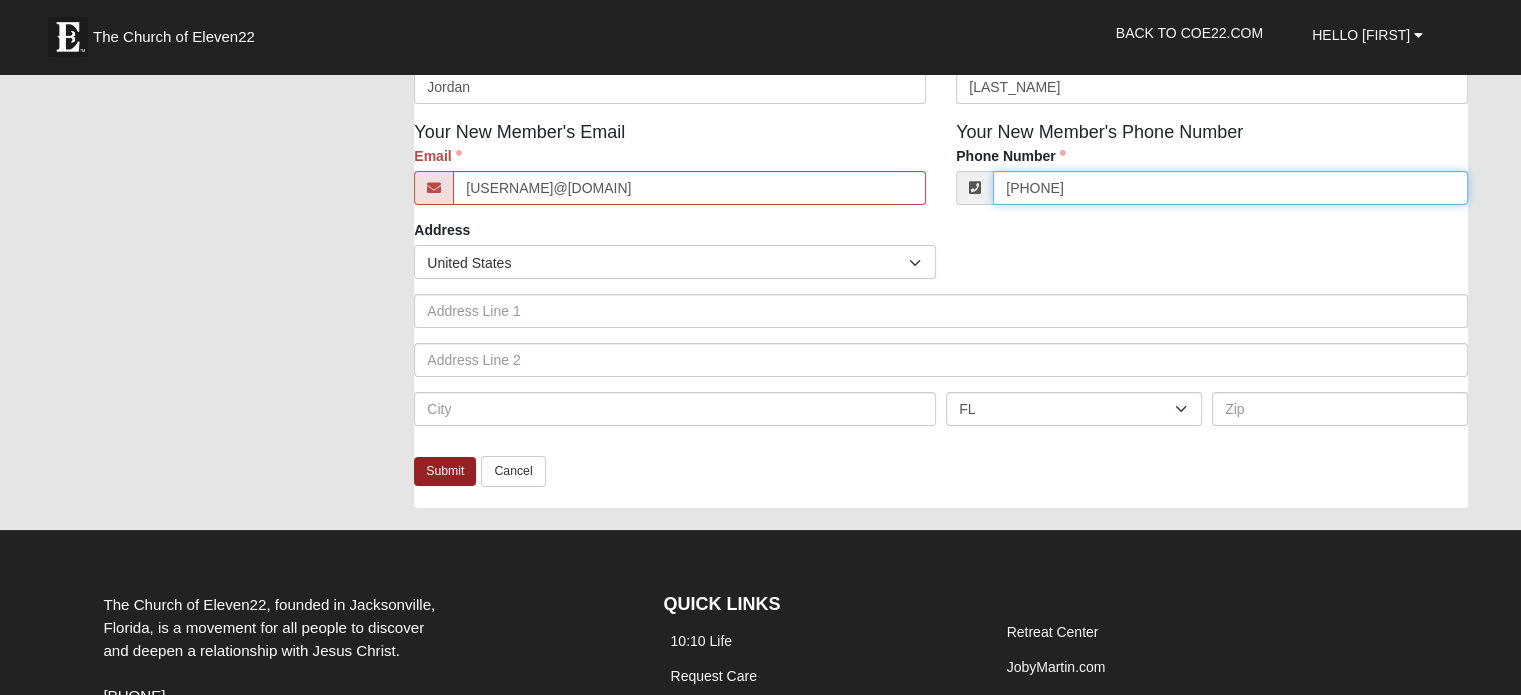 scroll, scrollTop: 260, scrollLeft: 0, axis: vertical 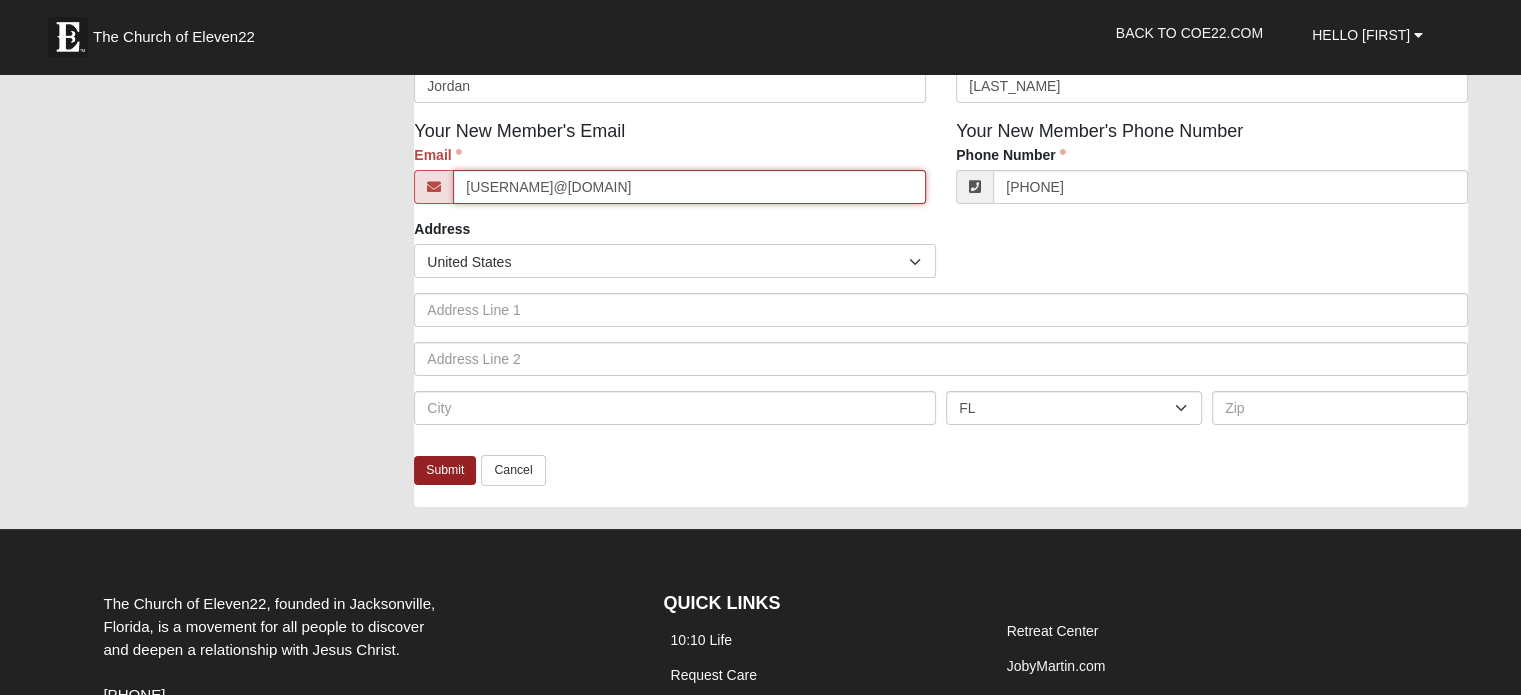 type on "(269) 589-1149" 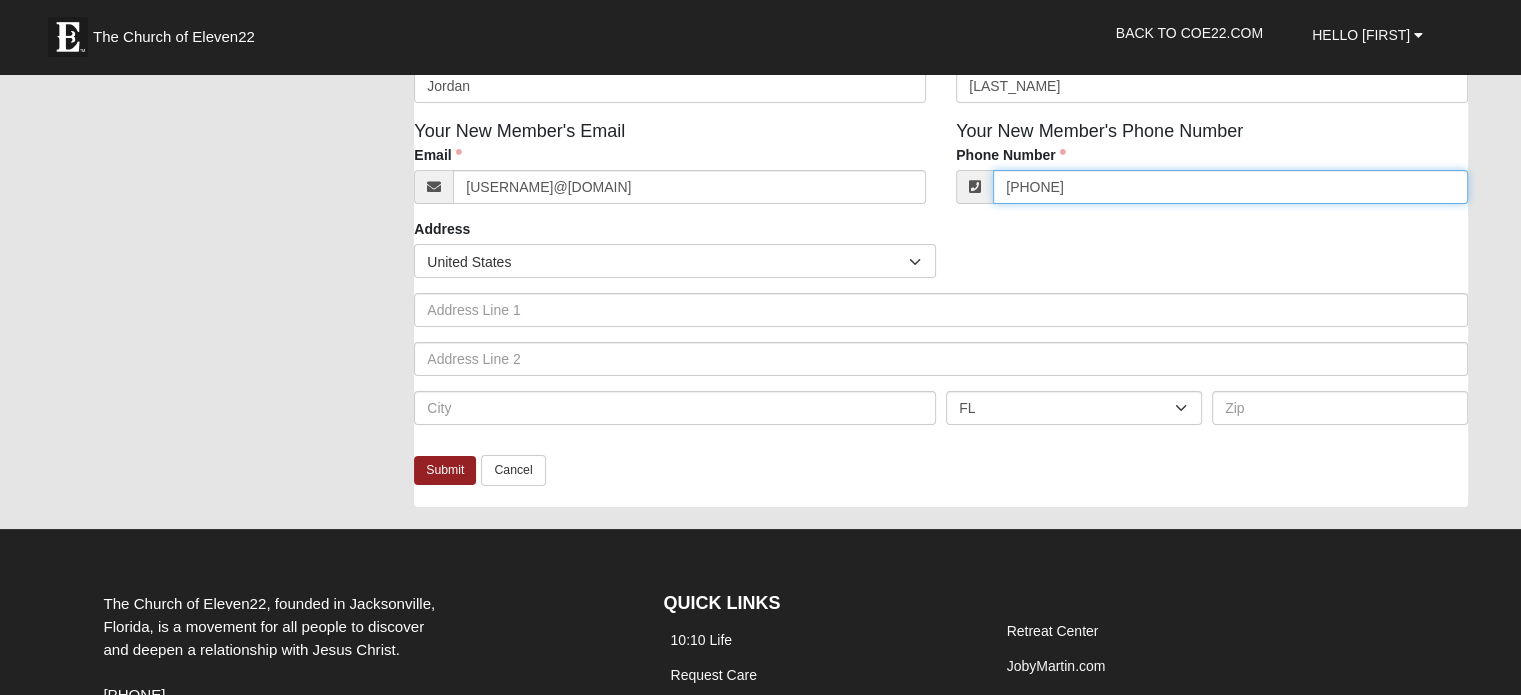 click on "(269) 589-1149" at bounding box center [1230, 187] 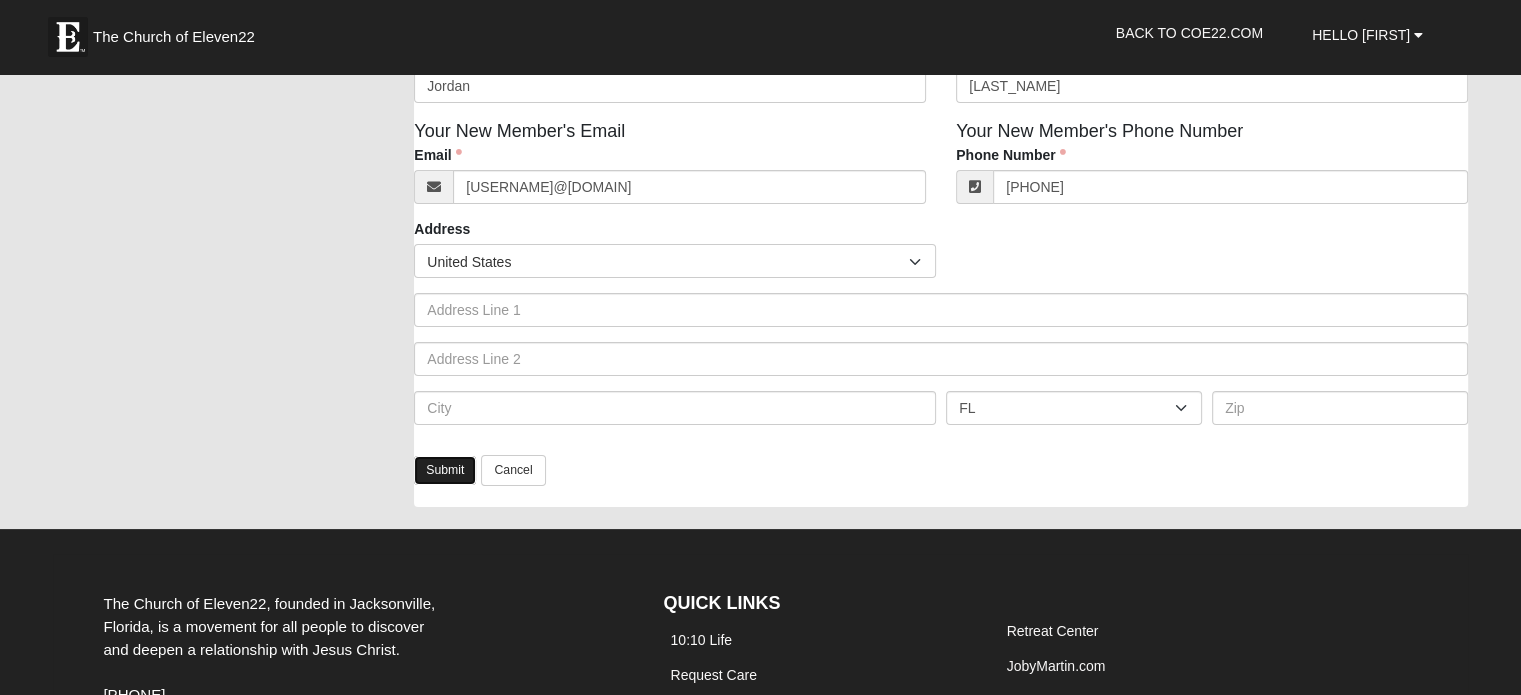 click on "Submit" at bounding box center (445, 470) 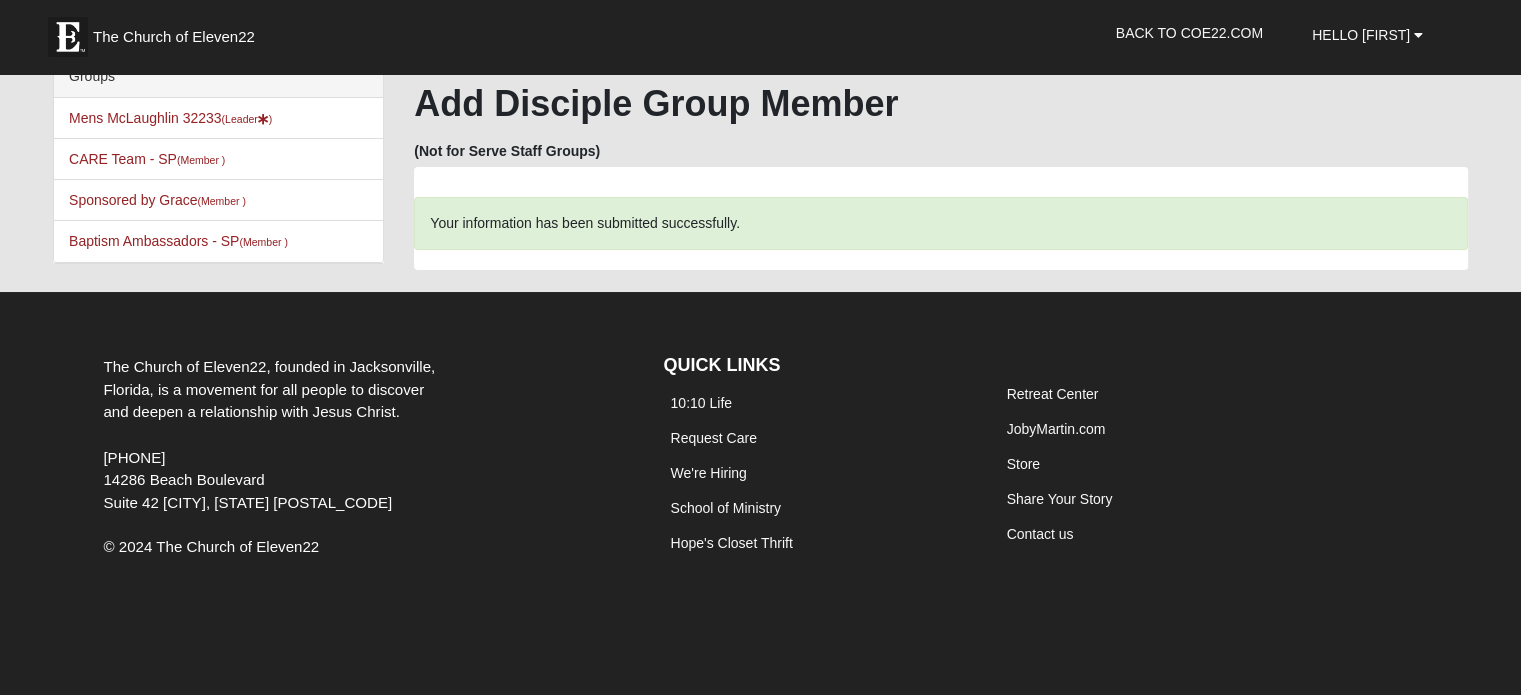 scroll, scrollTop: 0, scrollLeft: 0, axis: both 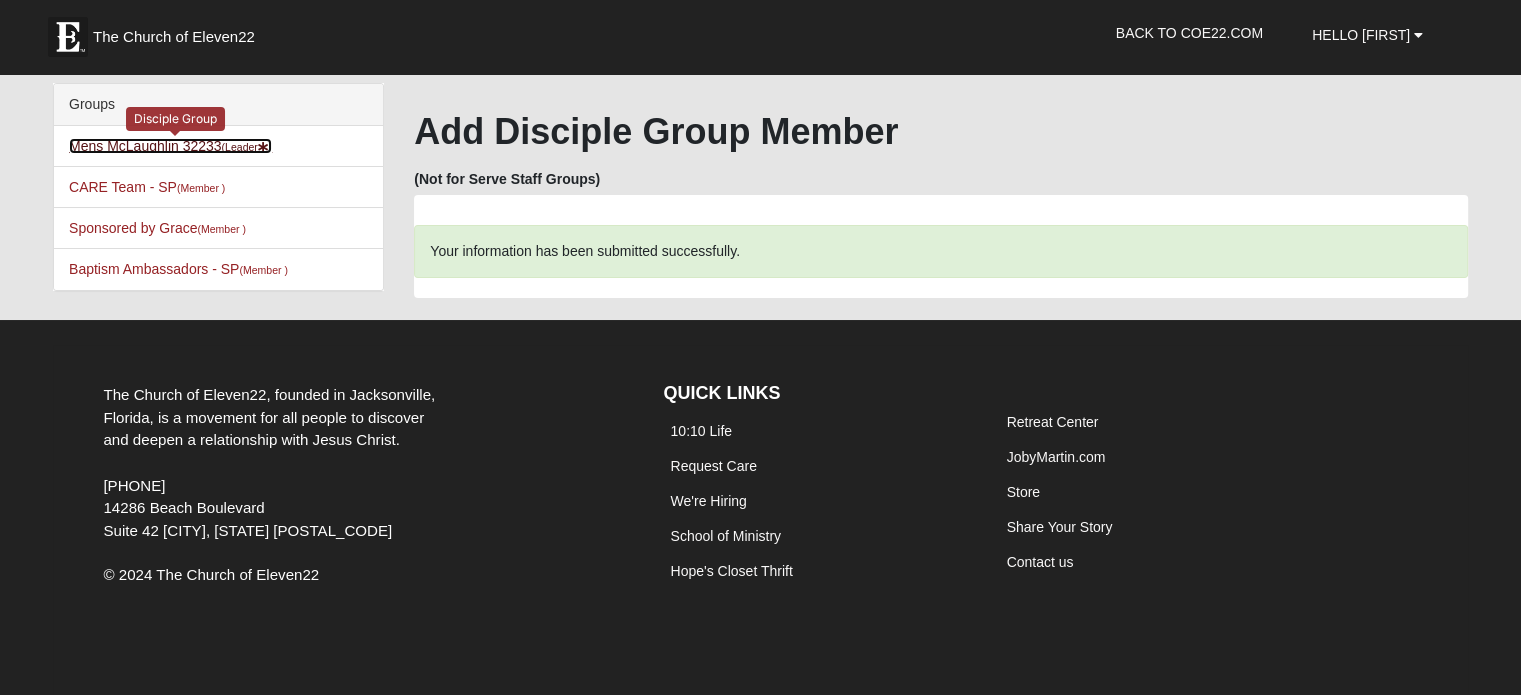 click on "Mens McLaughlin 32233  (Leader
)" at bounding box center (170, 146) 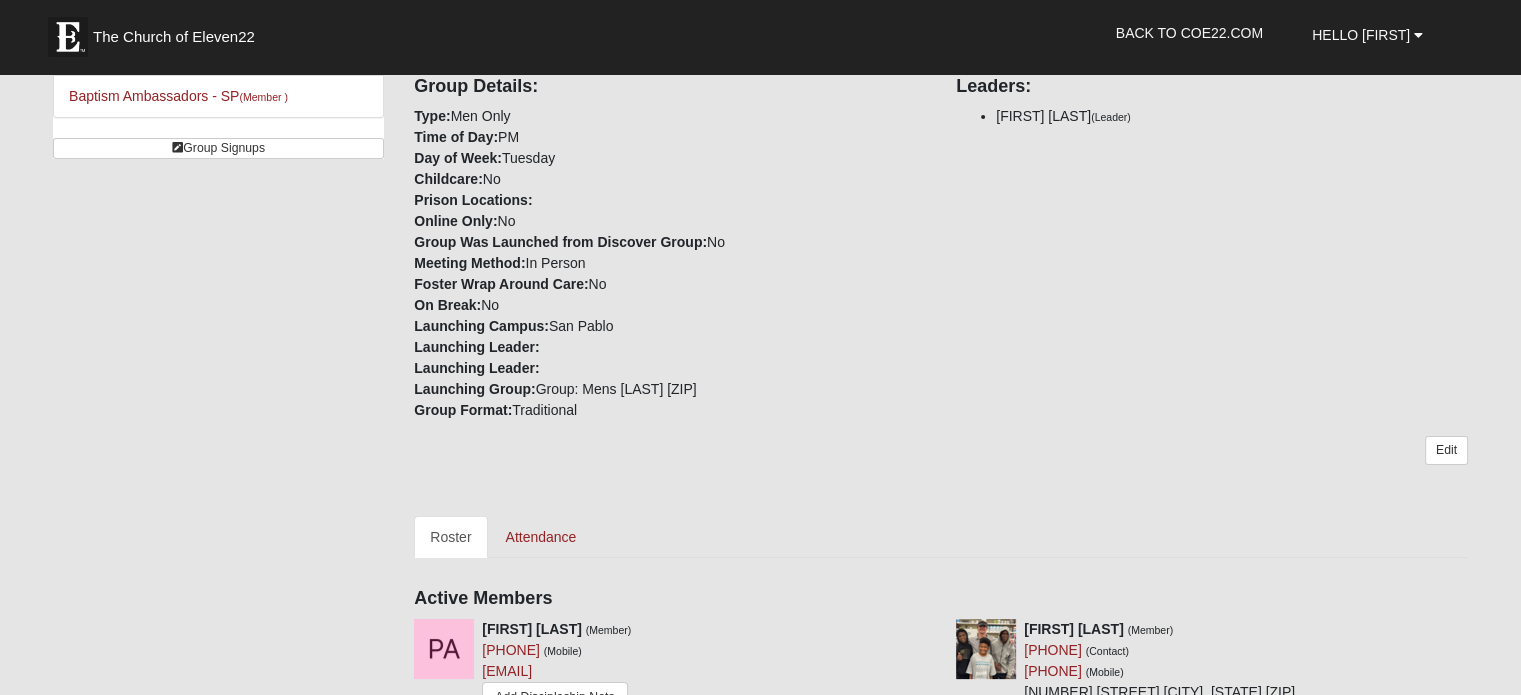 scroll, scrollTop: 0, scrollLeft: 0, axis: both 